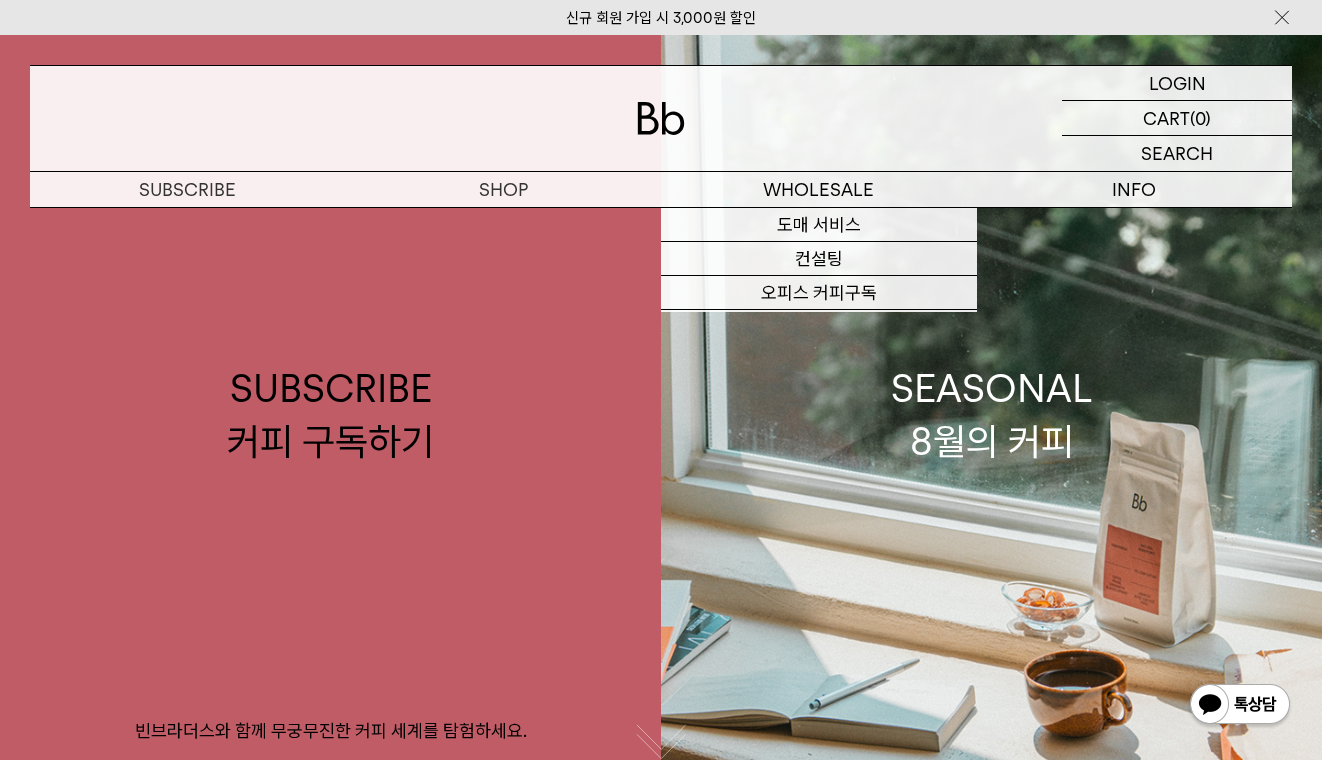 scroll, scrollTop: 0, scrollLeft: 0, axis: both 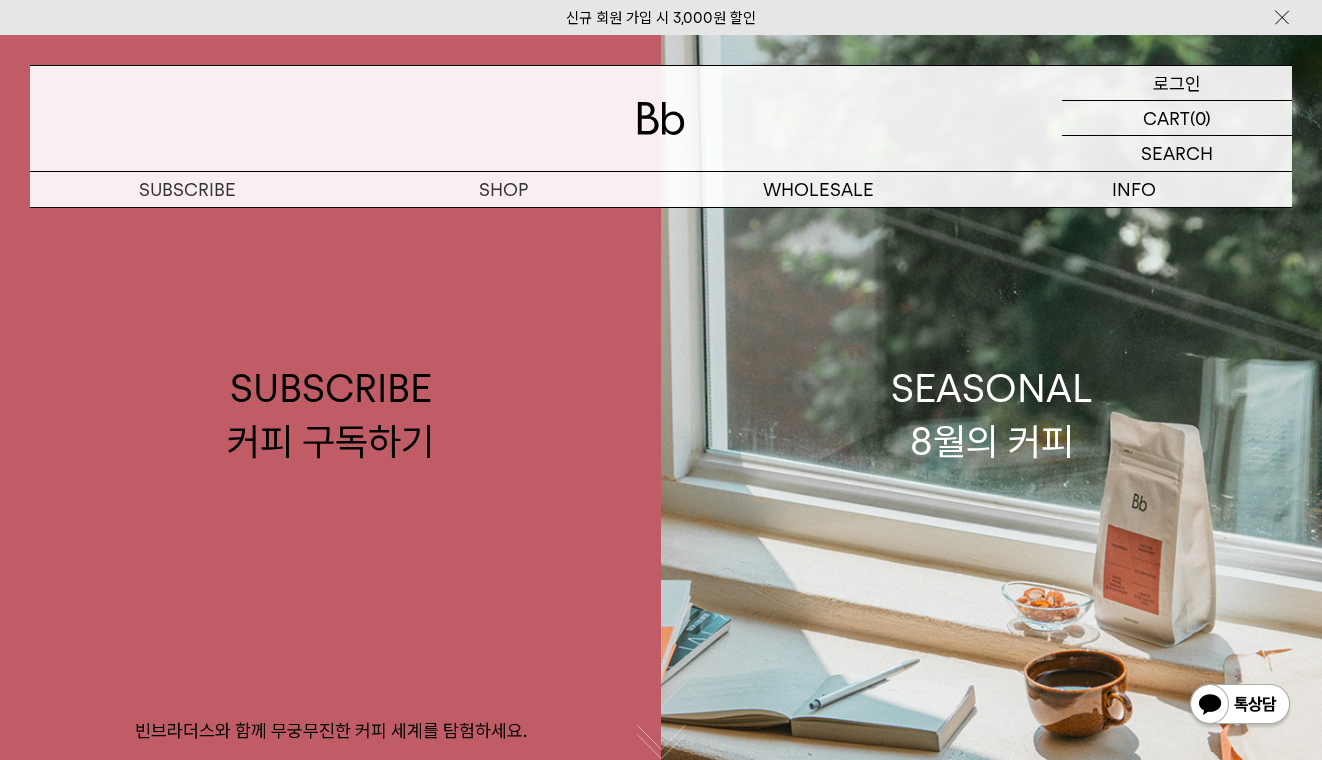 click on "로그인" at bounding box center (1177, 83) 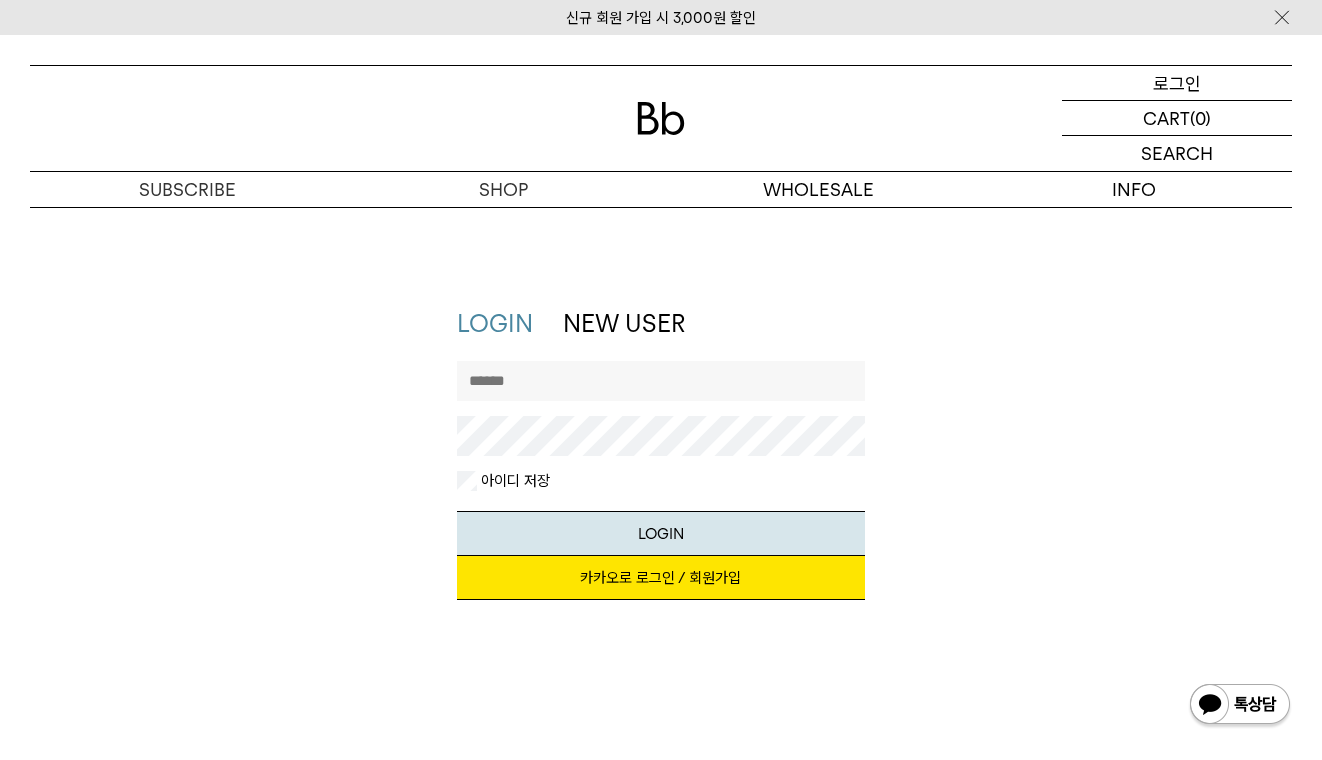 scroll, scrollTop: 0, scrollLeft: 0, axis: both 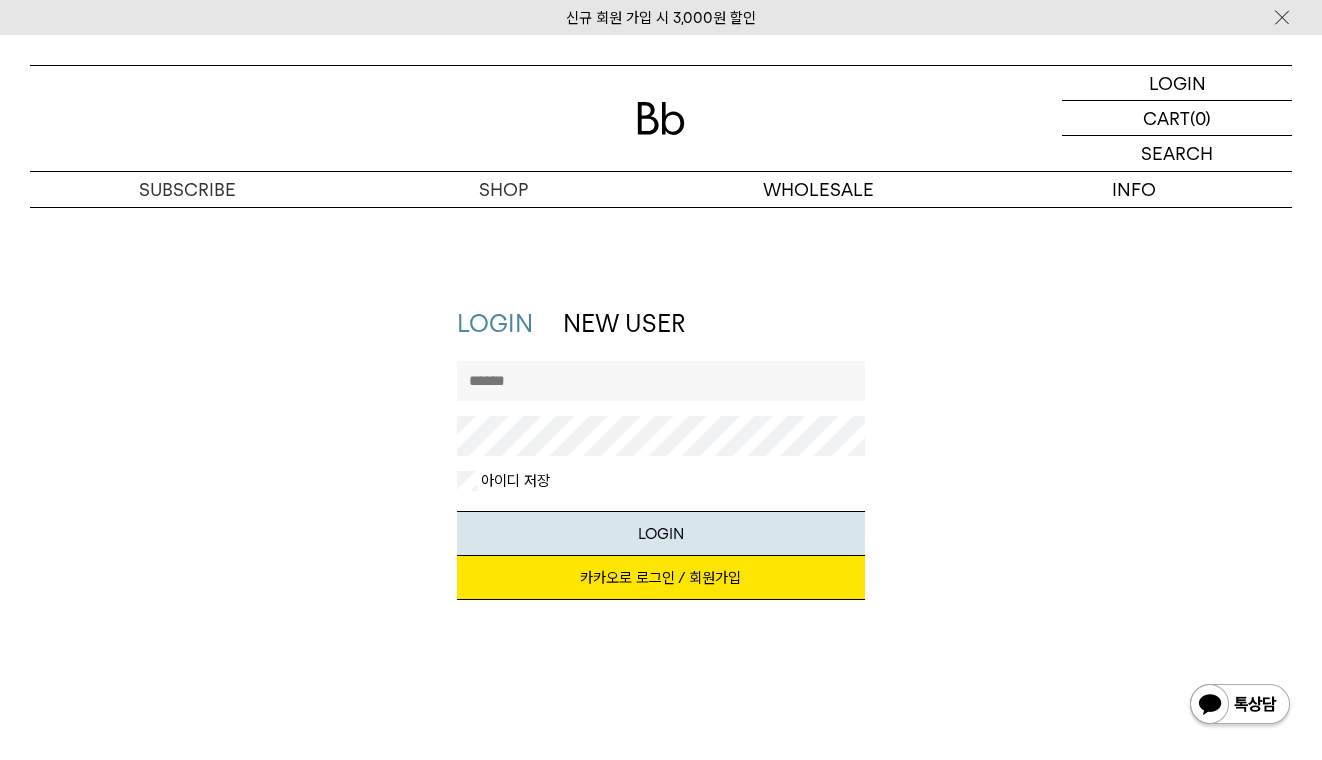 click at bounding box center [660, 381] 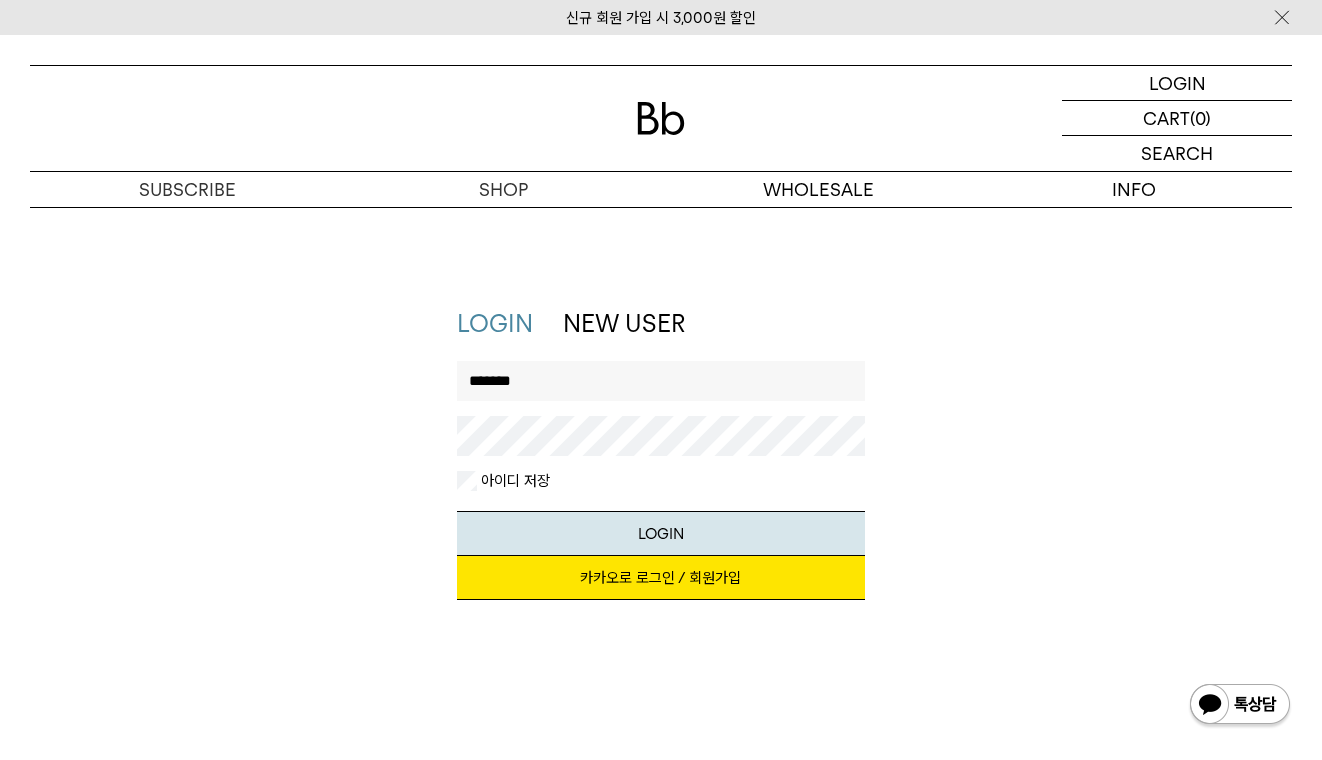 click on "*******" at bounding box center (660, 381) 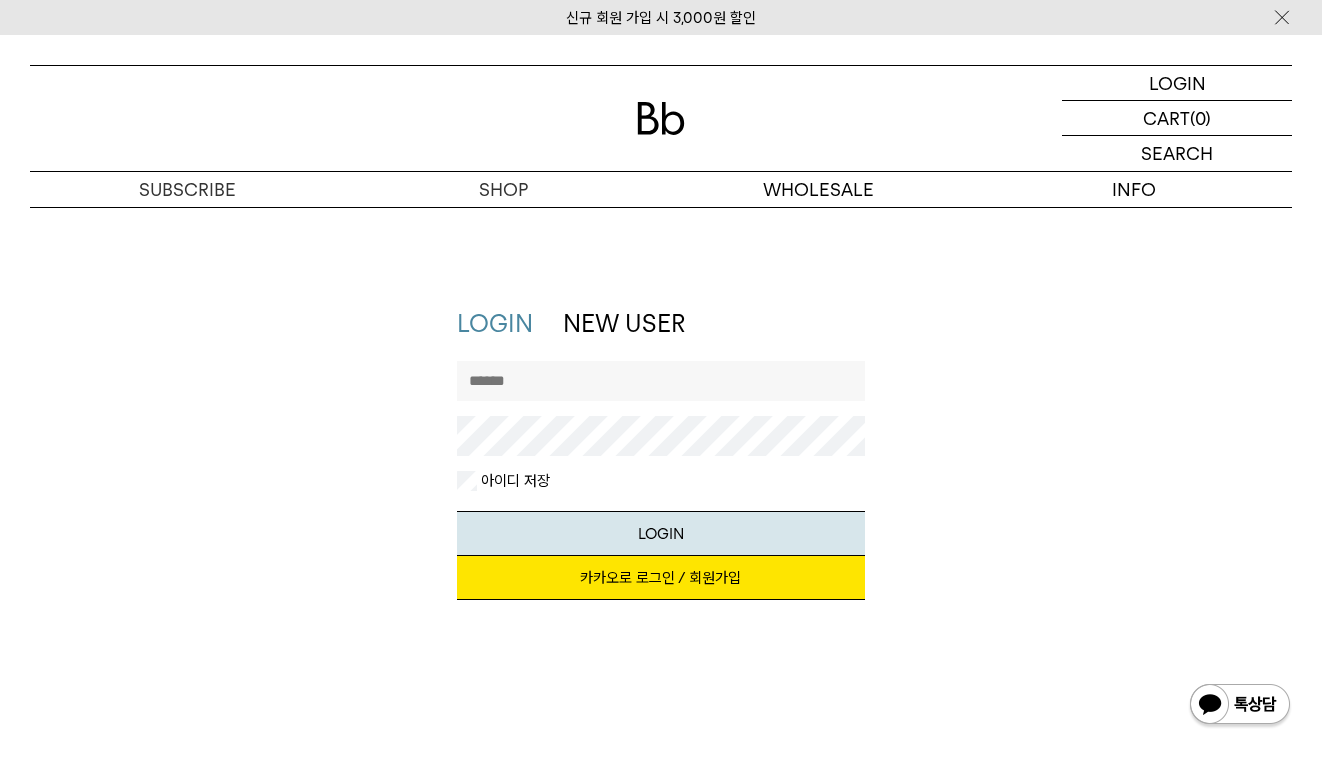 type 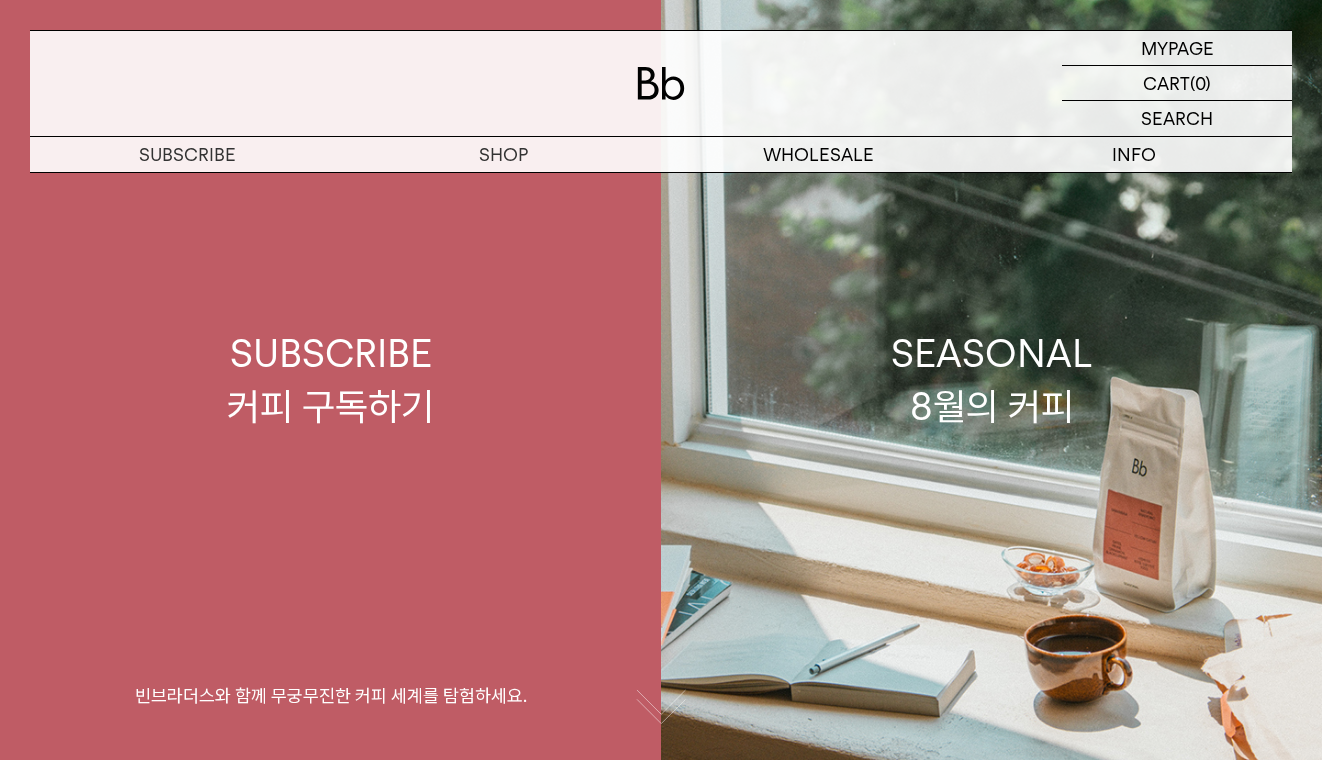 scroll, scrollTop: 0, scrollLeft: 0, axis: both 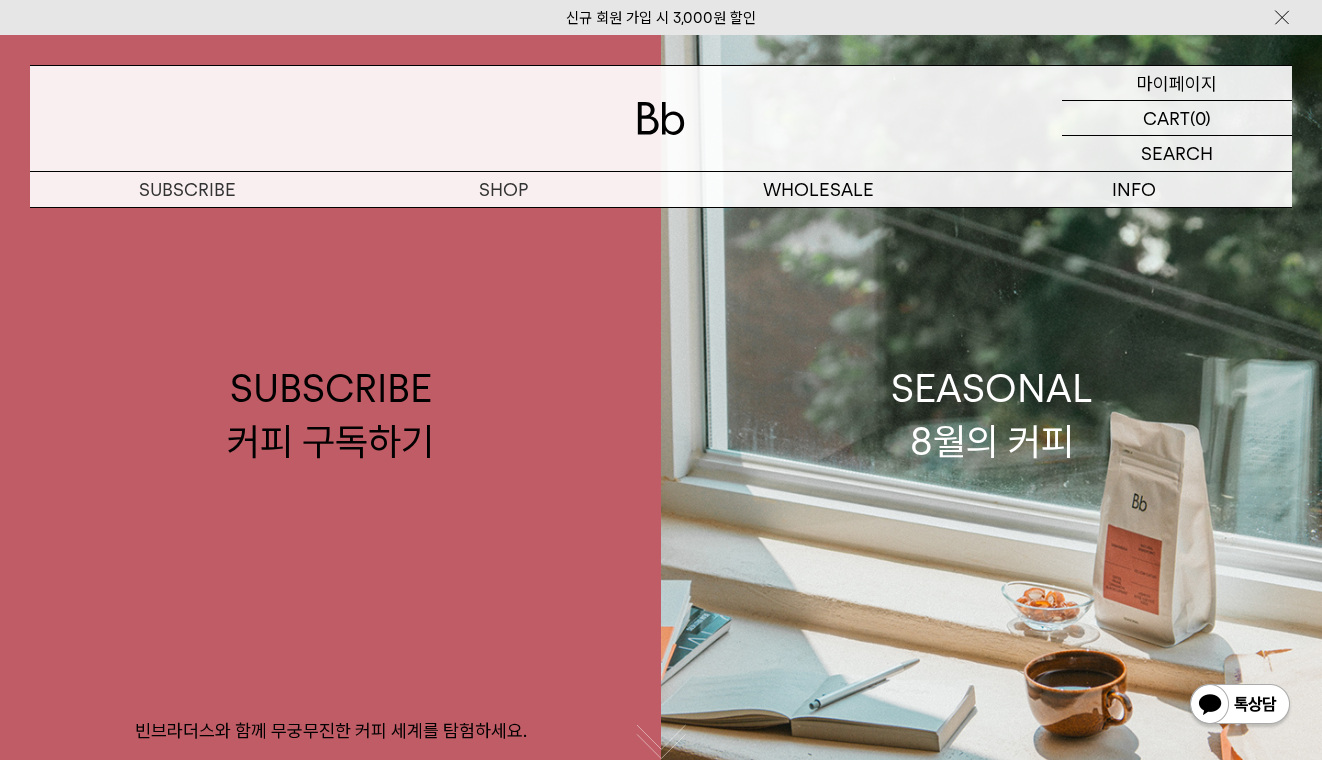 click on "마이페이지" at bounding box center (1177, 83) 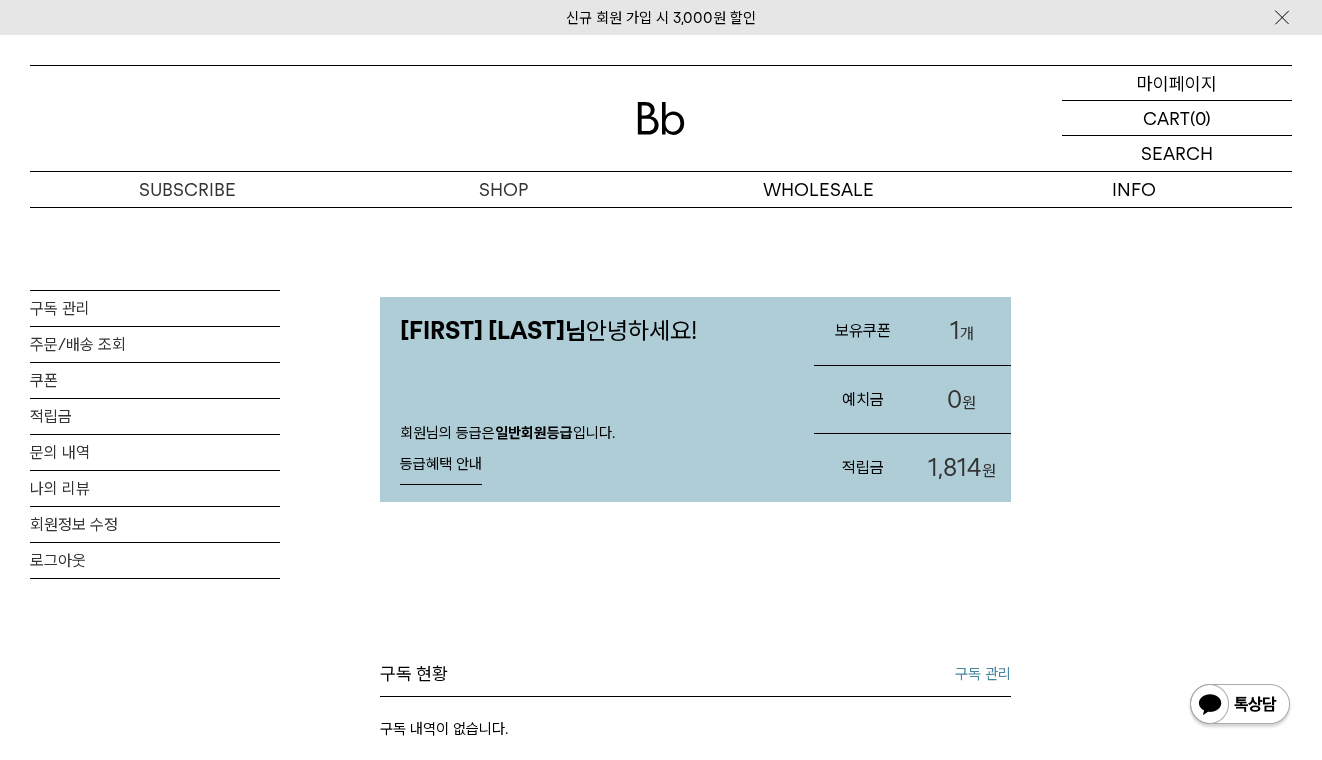 scroll, scrollTop: 0, scrollLeft: 0, axis: both 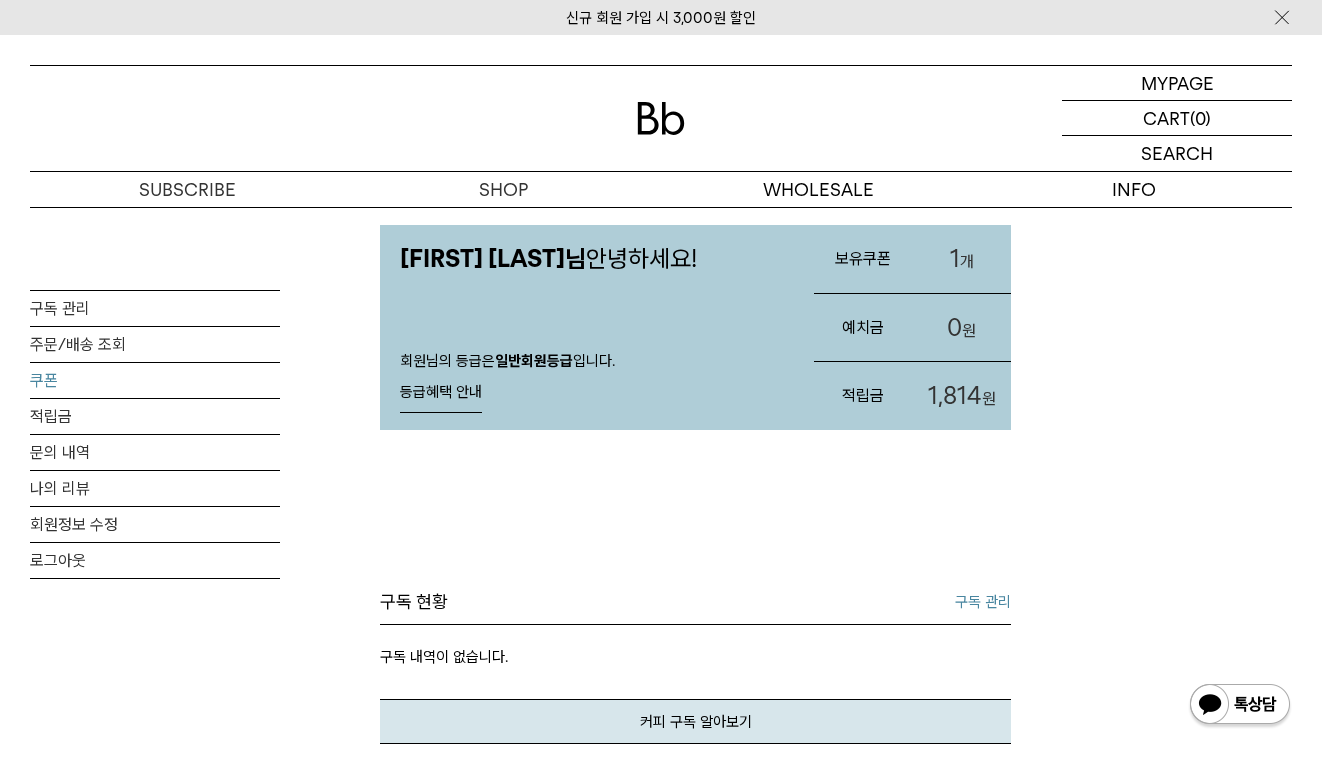 click on "쿠폰" at bounding box center [155, 380] 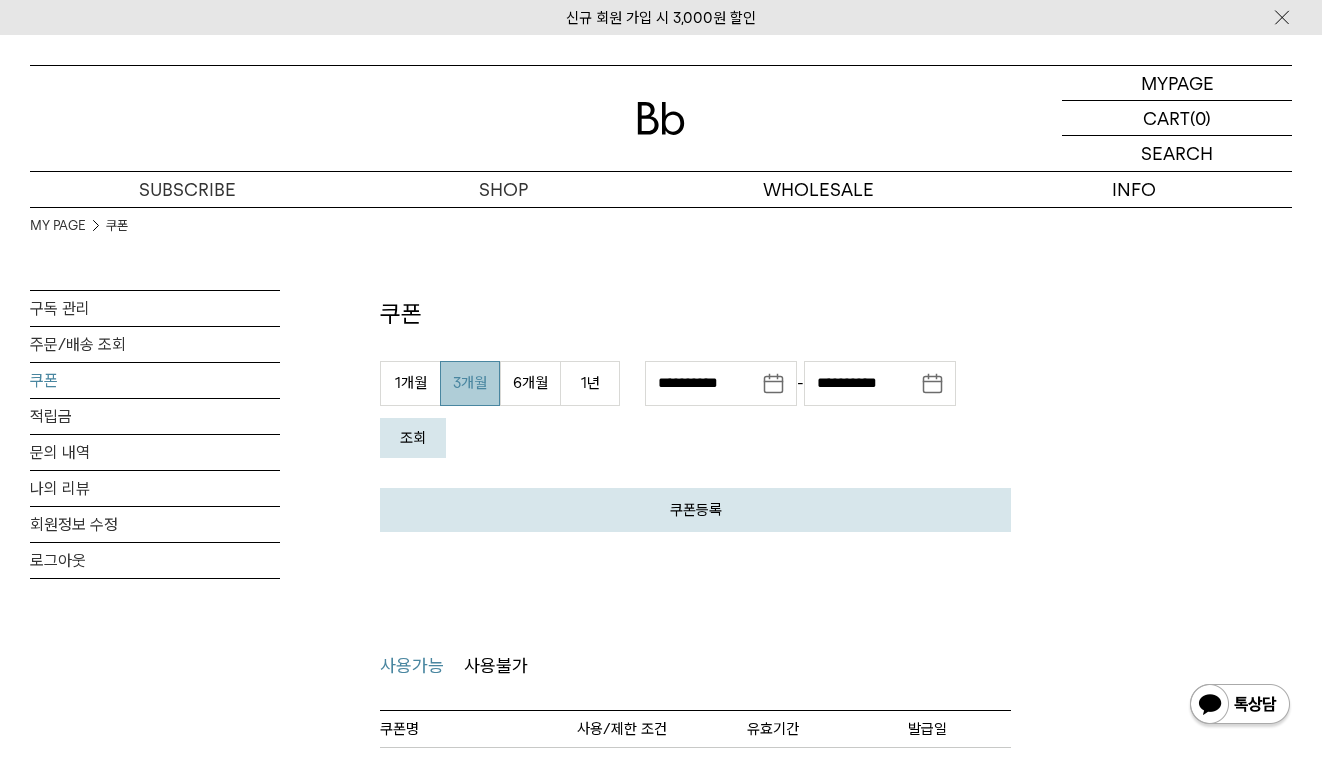 scroll, scrollTop: 0, scrollLeft: 0, axis: both 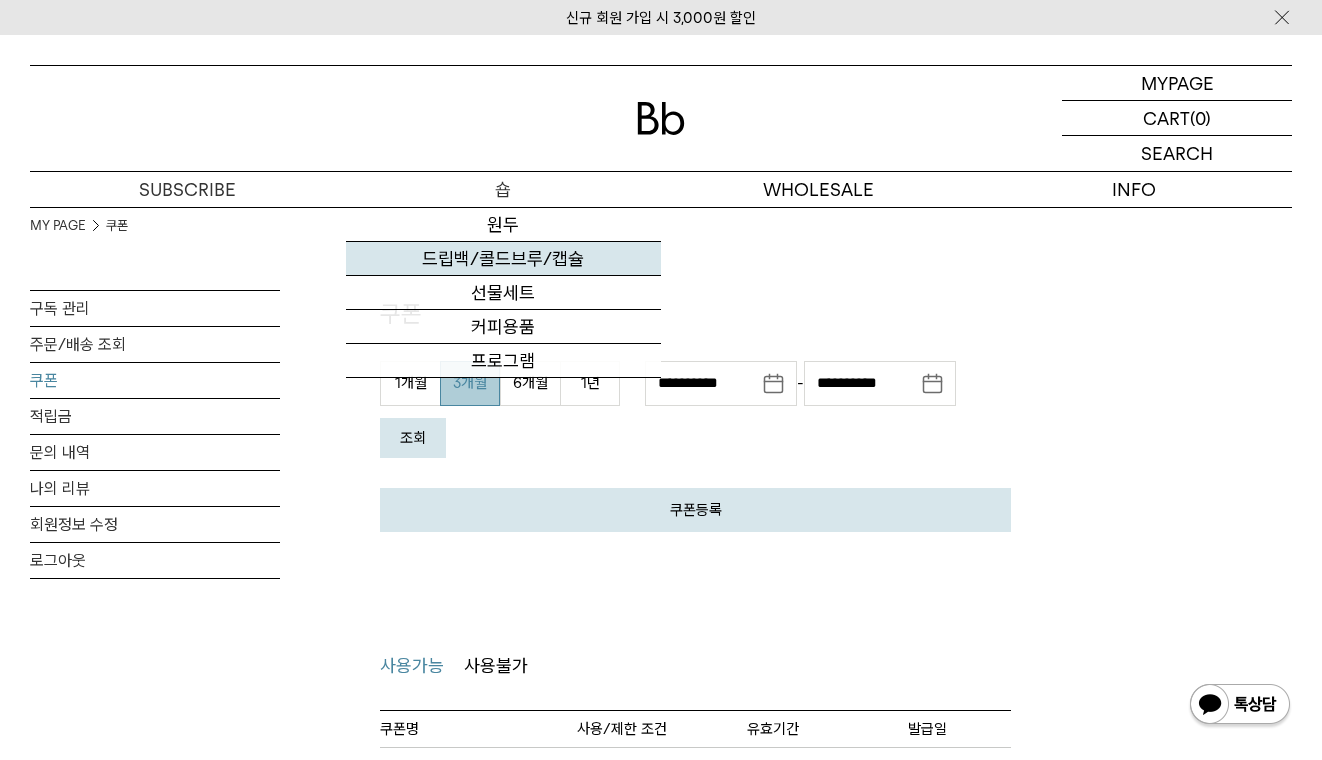 click on "드립백/콜드브루/캡슐" at bounding box center (504, 259) 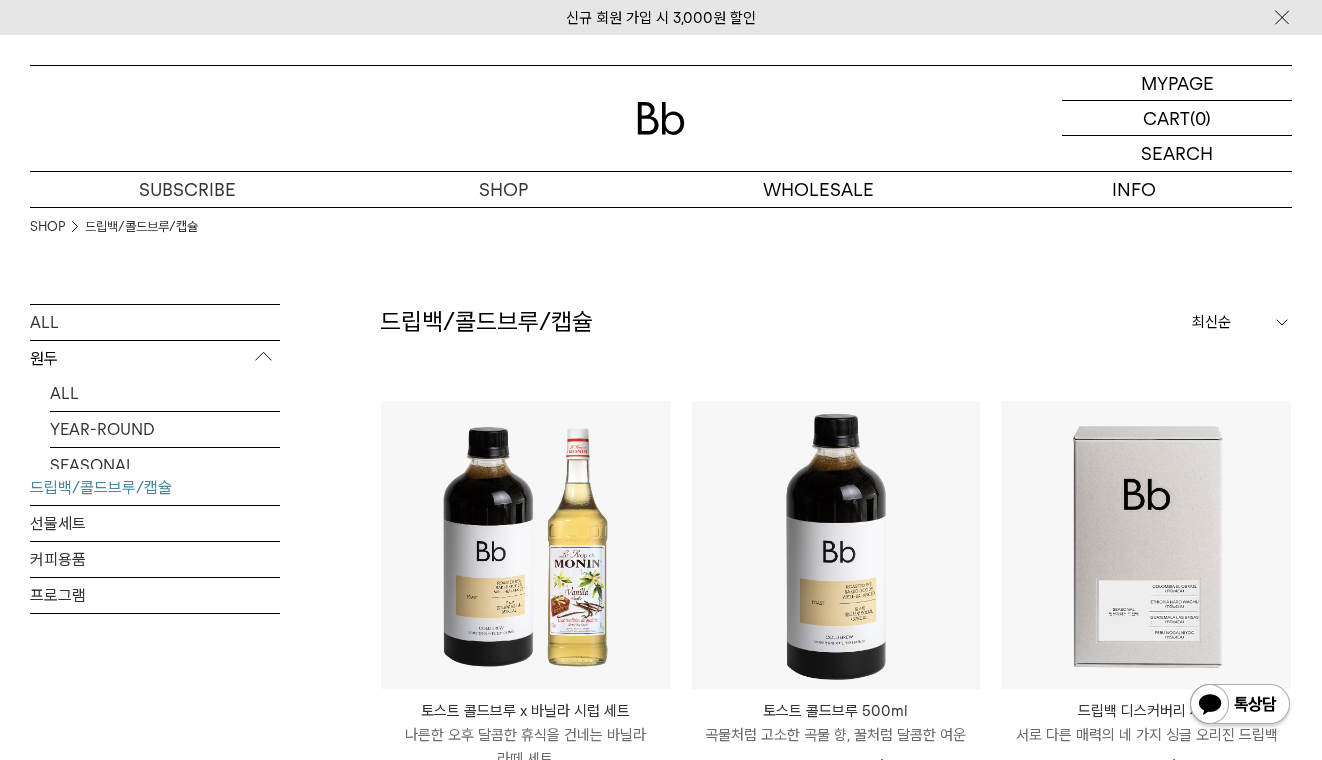 scroll, scrollTop: 0, scrollLeft: 0, axis: both 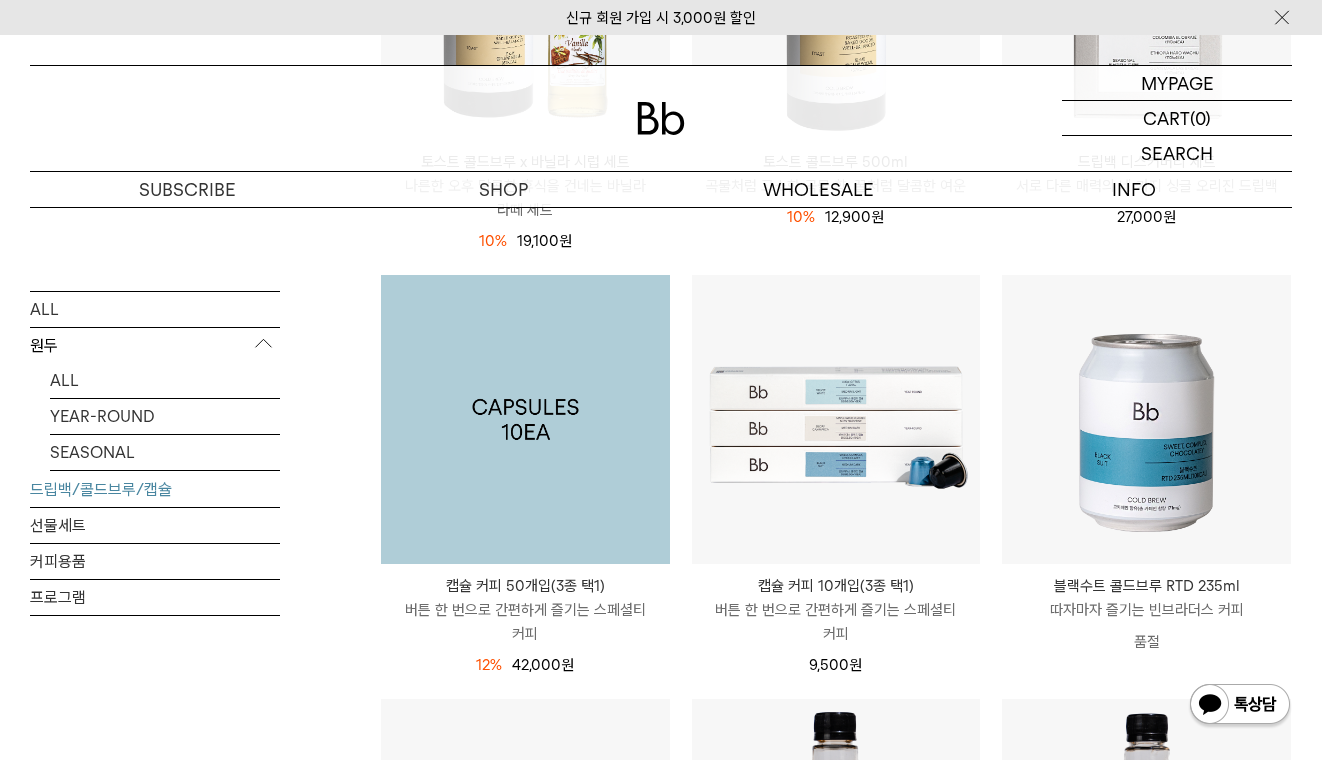 click at bounding box center [525, 419] 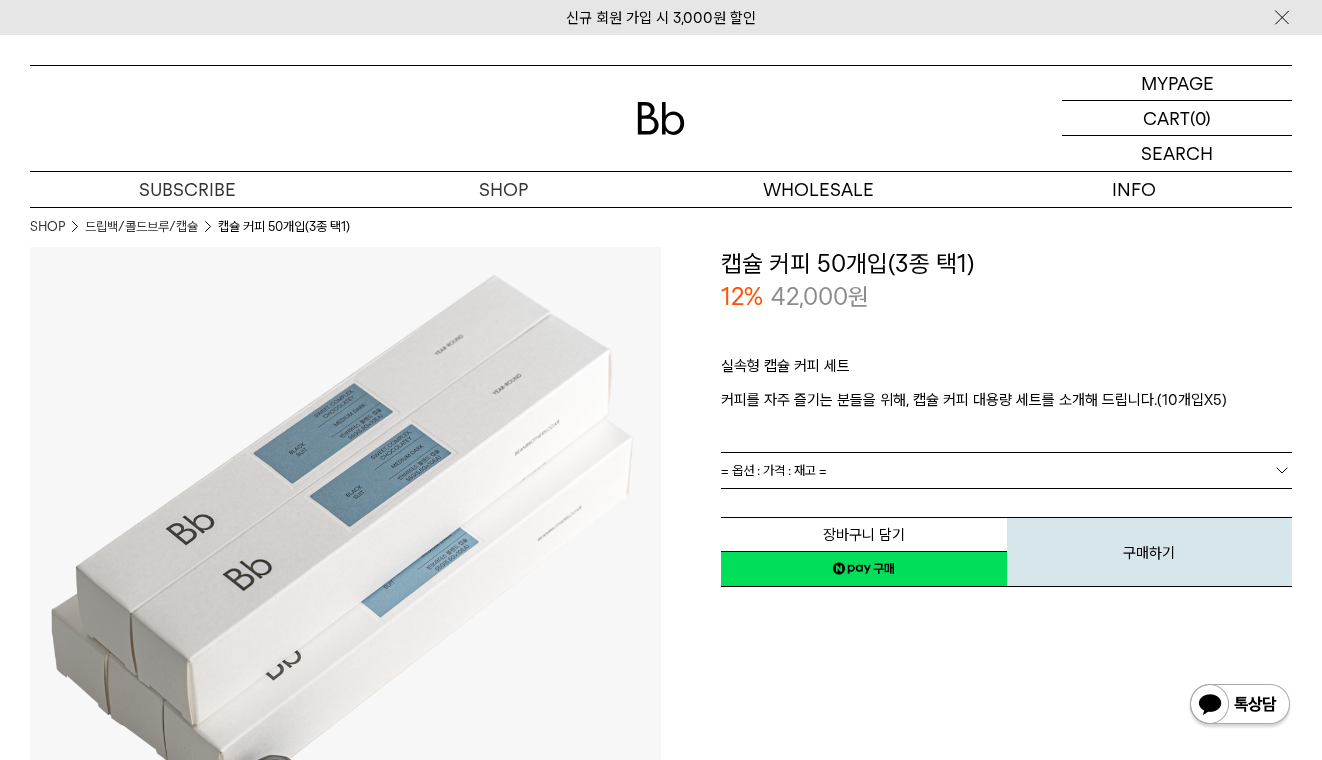 scroll, scrollTop: 0, scrollLeft: 0, axis: both 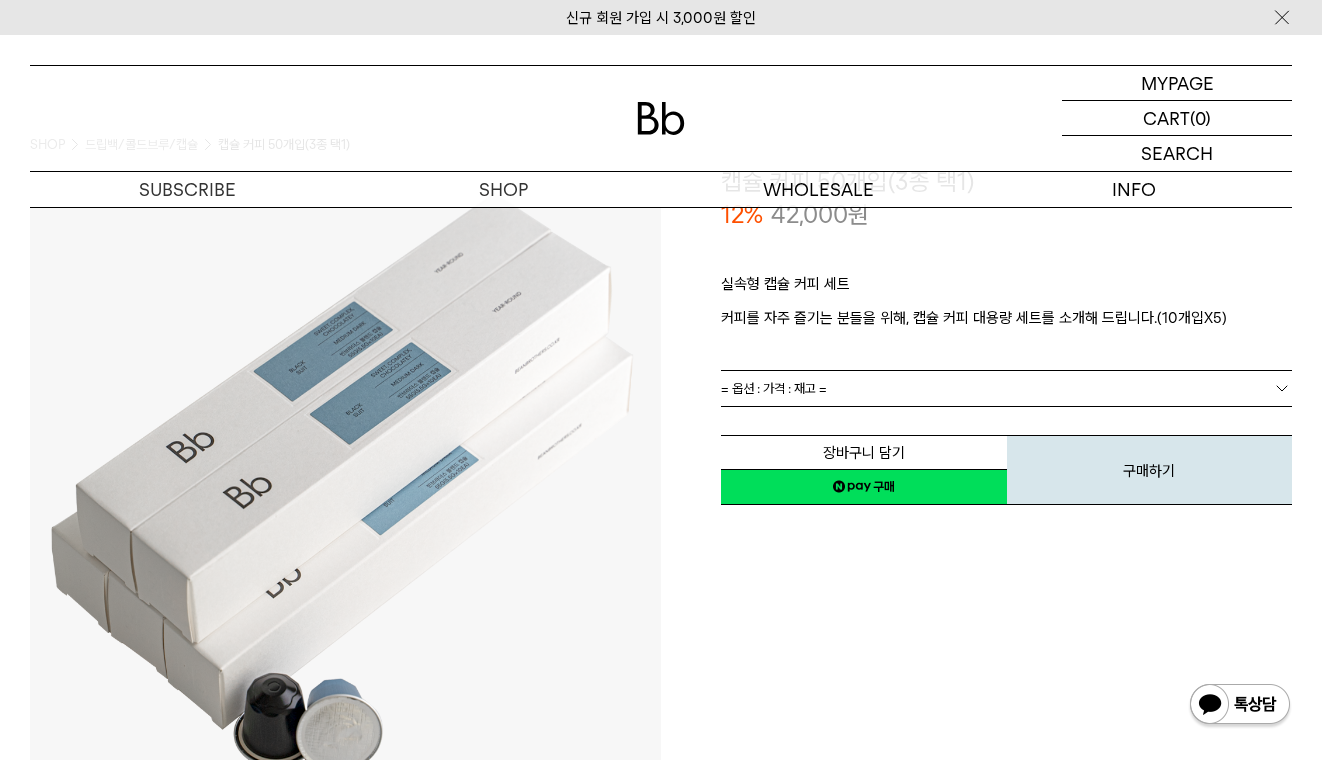 click on "=
옵션
: 가격
: 재고																=" at bounding box center [1006, 388] 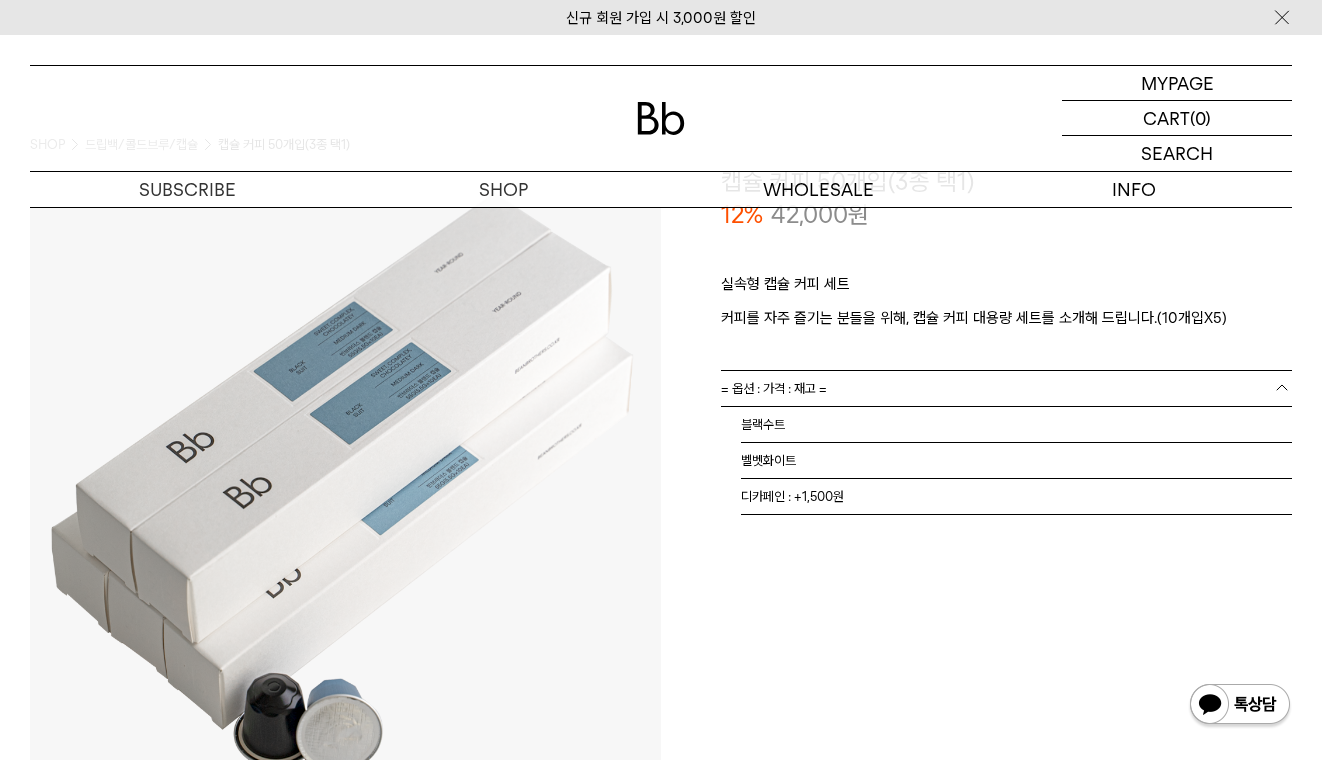 click on "**********" at bounding box center (976, 480) 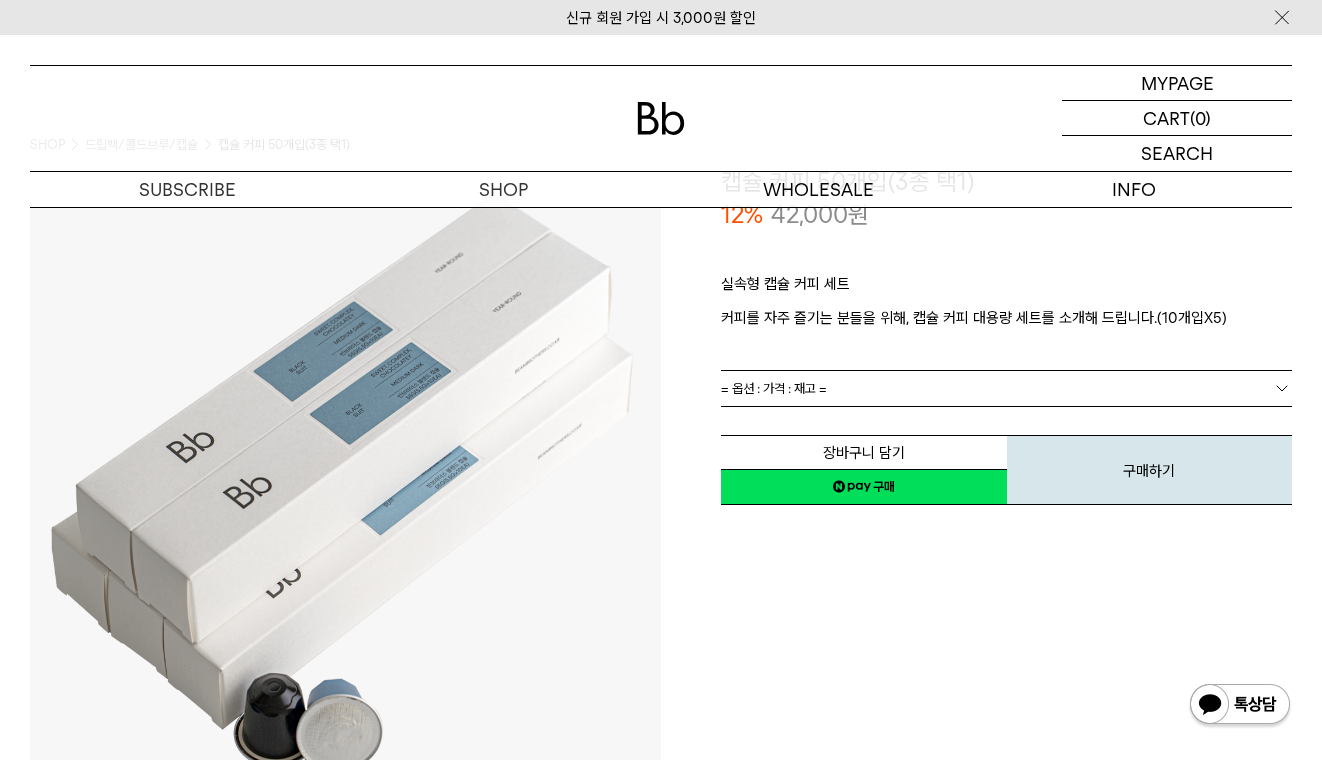 click on "=
옵션
: 가격
: 재고																=" at bounding box center (1006, 388) 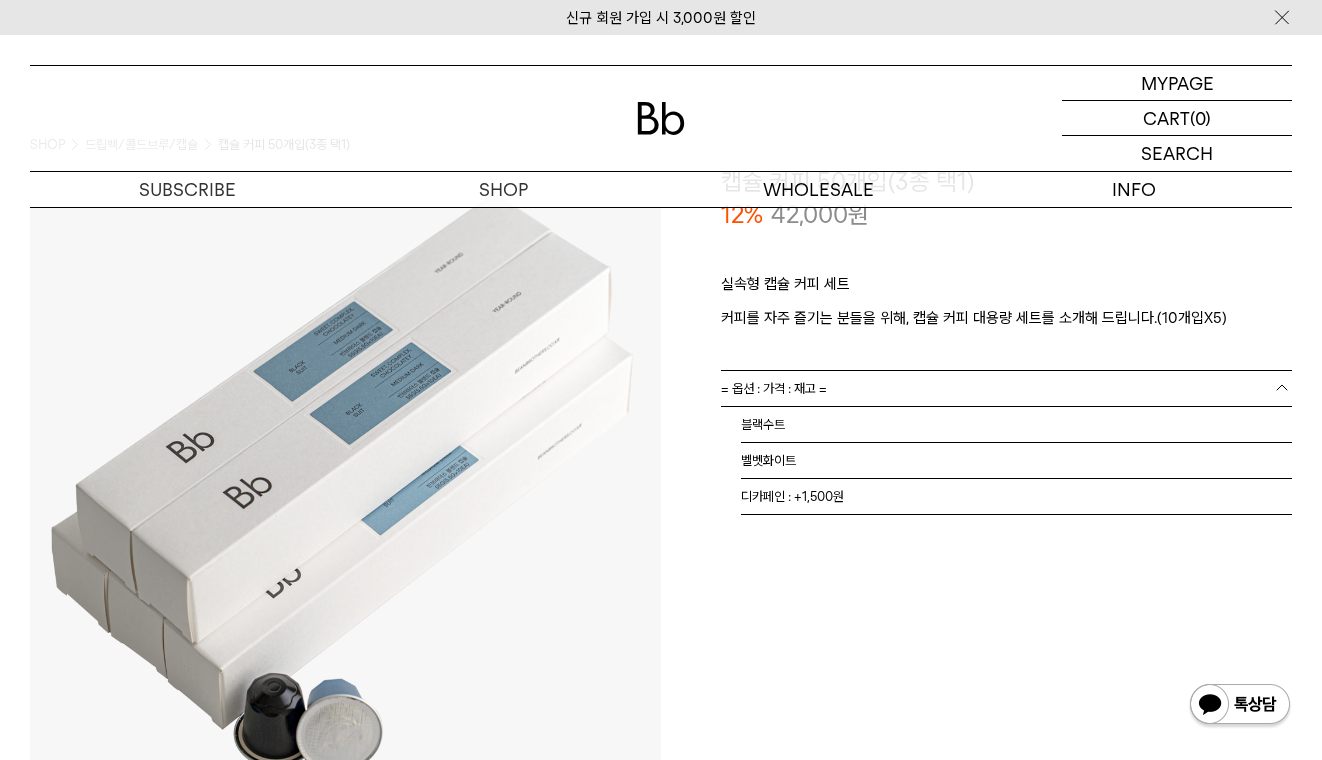 click on "**********" at bounding box center (976, 480) 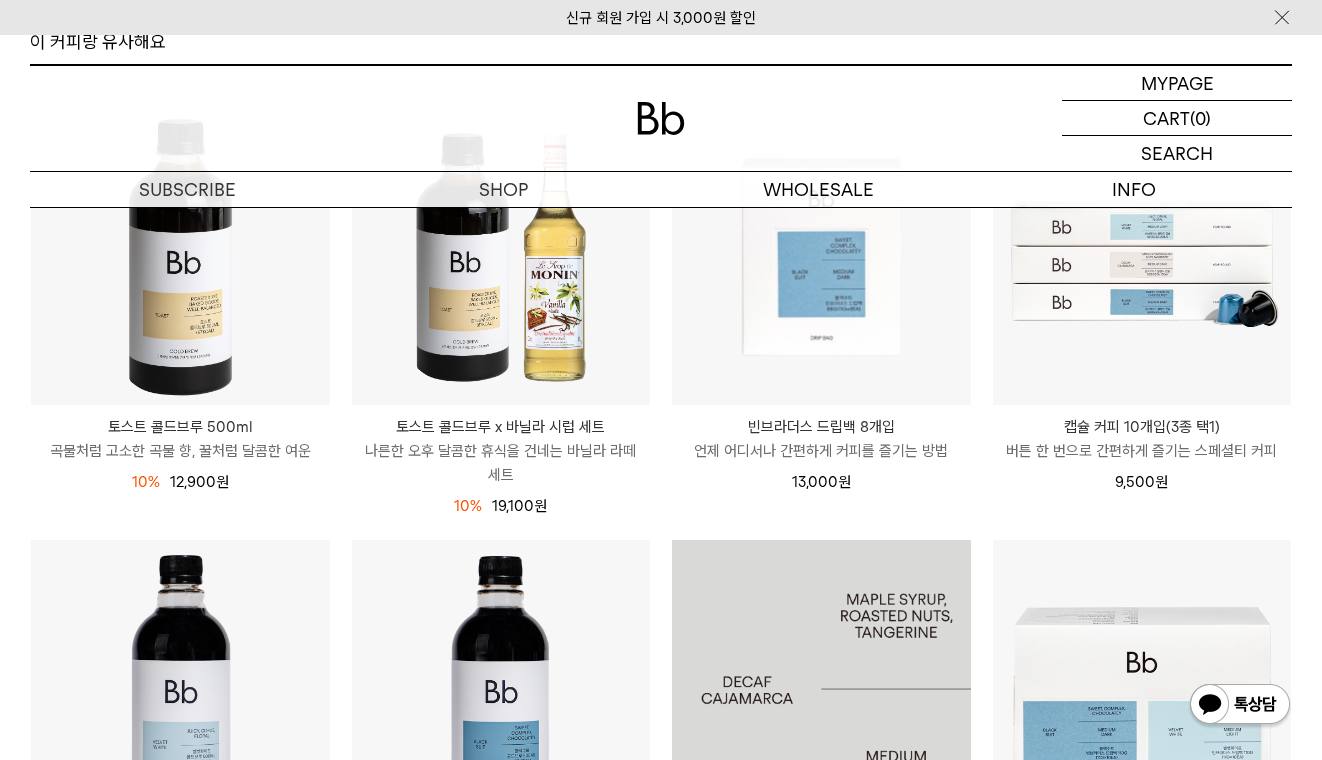 scroll, scrollTop: 4398, scrollLeft: 0, axis: vertical 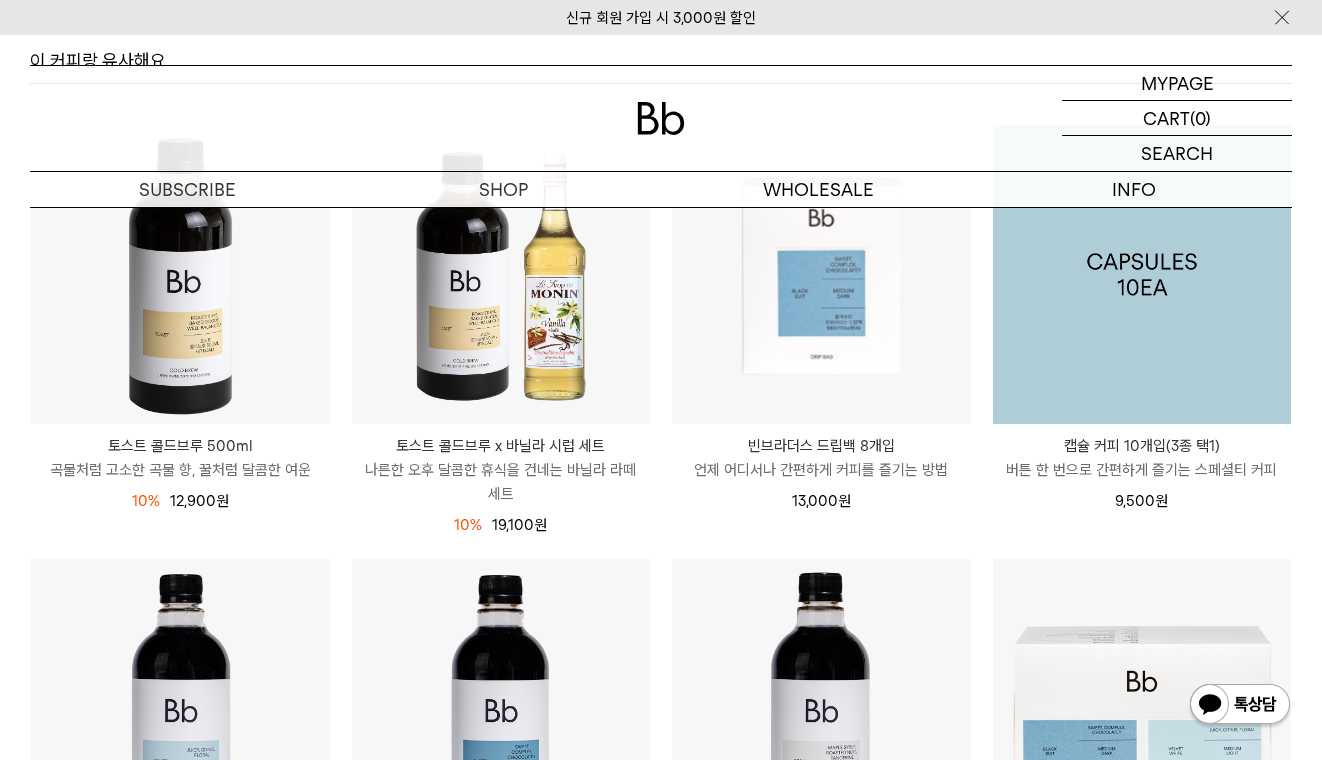 click at bounding box center (1142, 274) 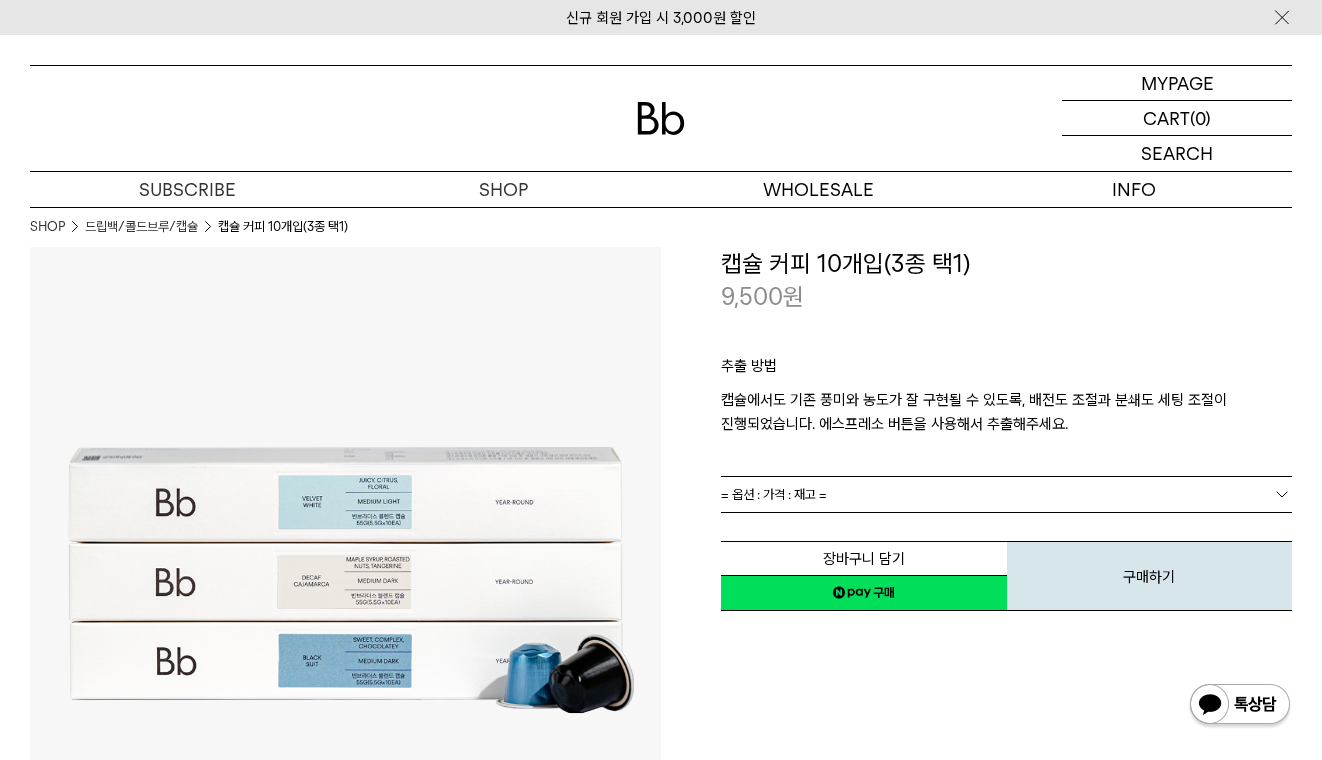 scroll, scrollTop: 0, scrollLeft: 0, axis: both 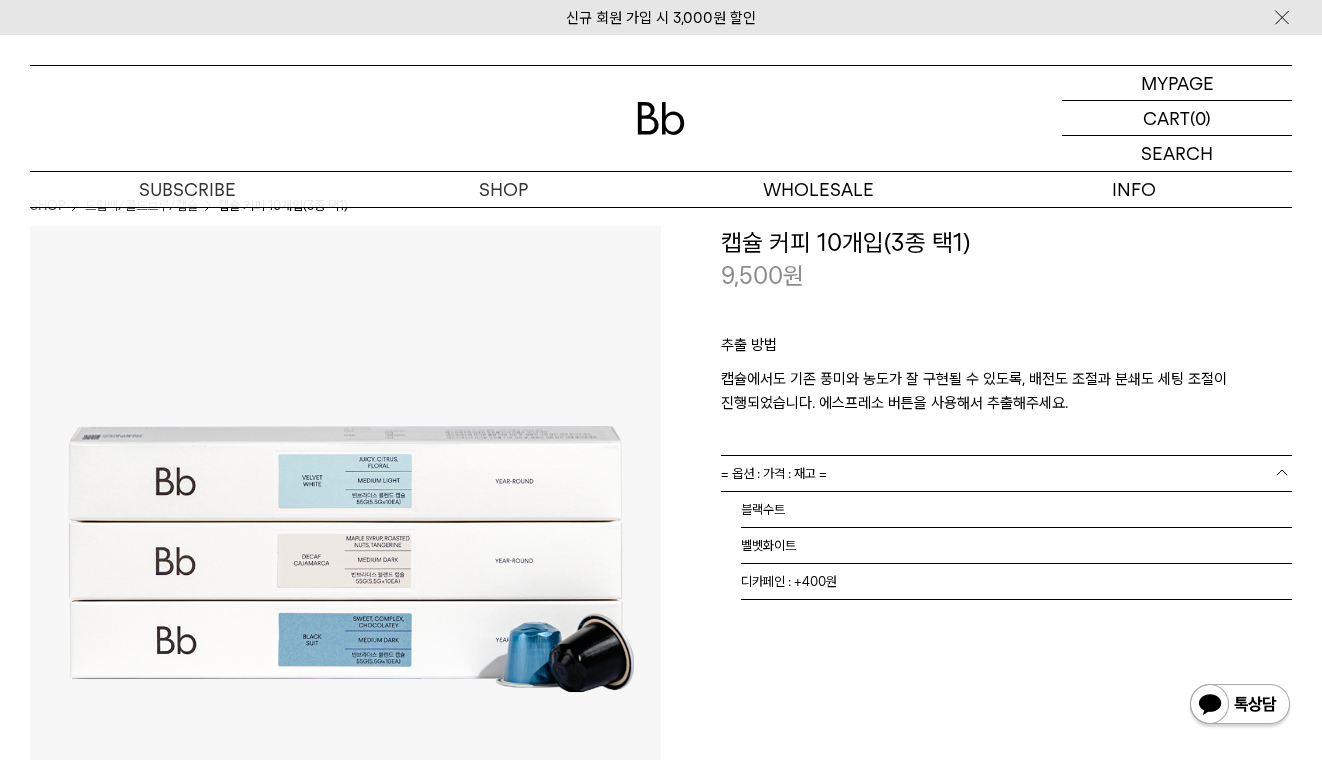 click on "추출 방법" at bounding box center [1006, 350] 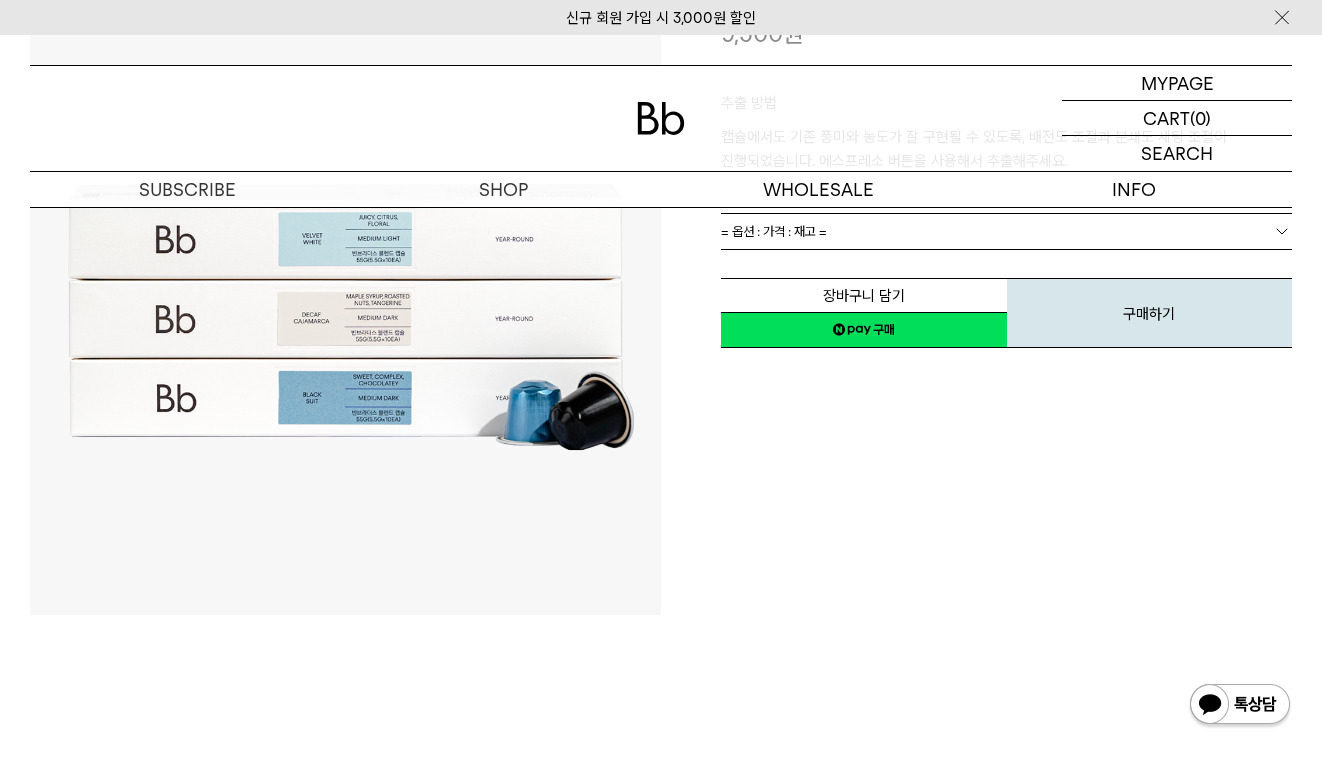scroll, scrollTop: 0, scrollLeft: 0, axis: both 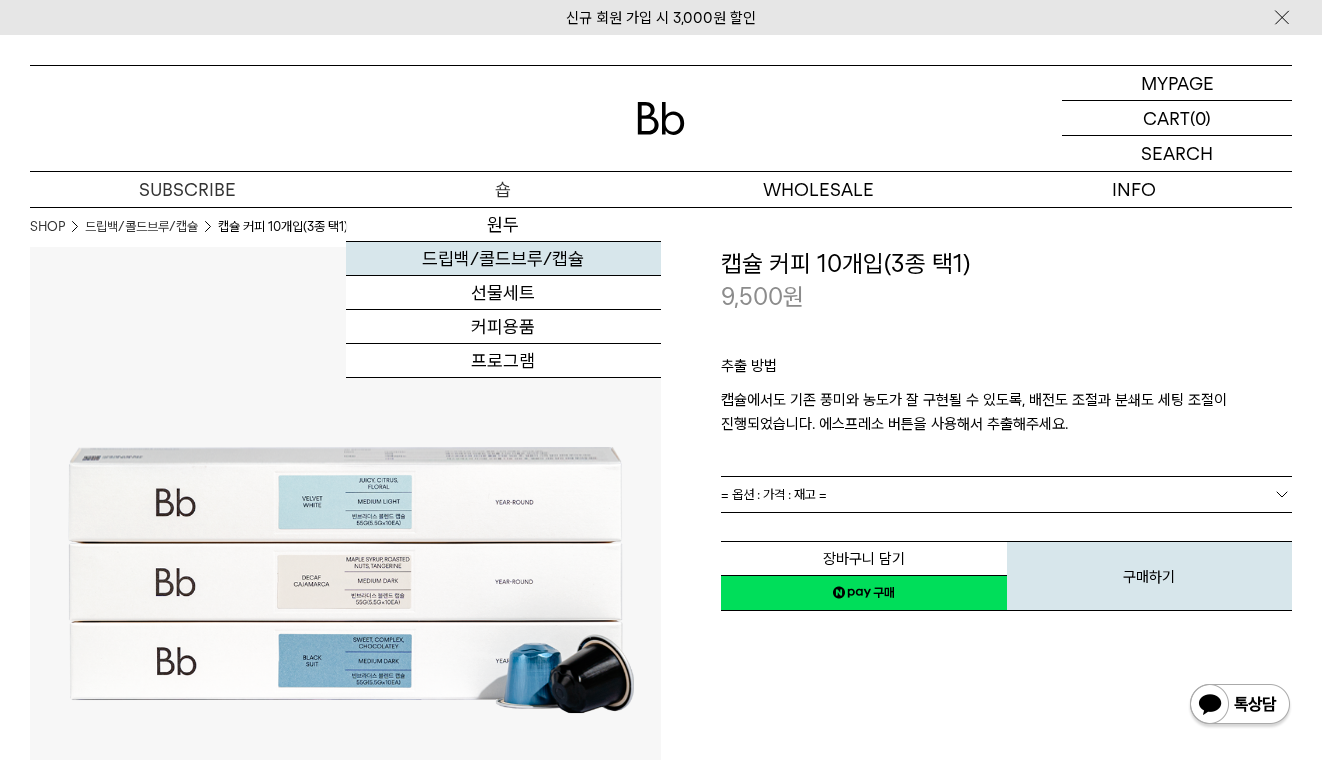 click on "드립백/콜드브루/캡슐" at bounding box center (504, 259) 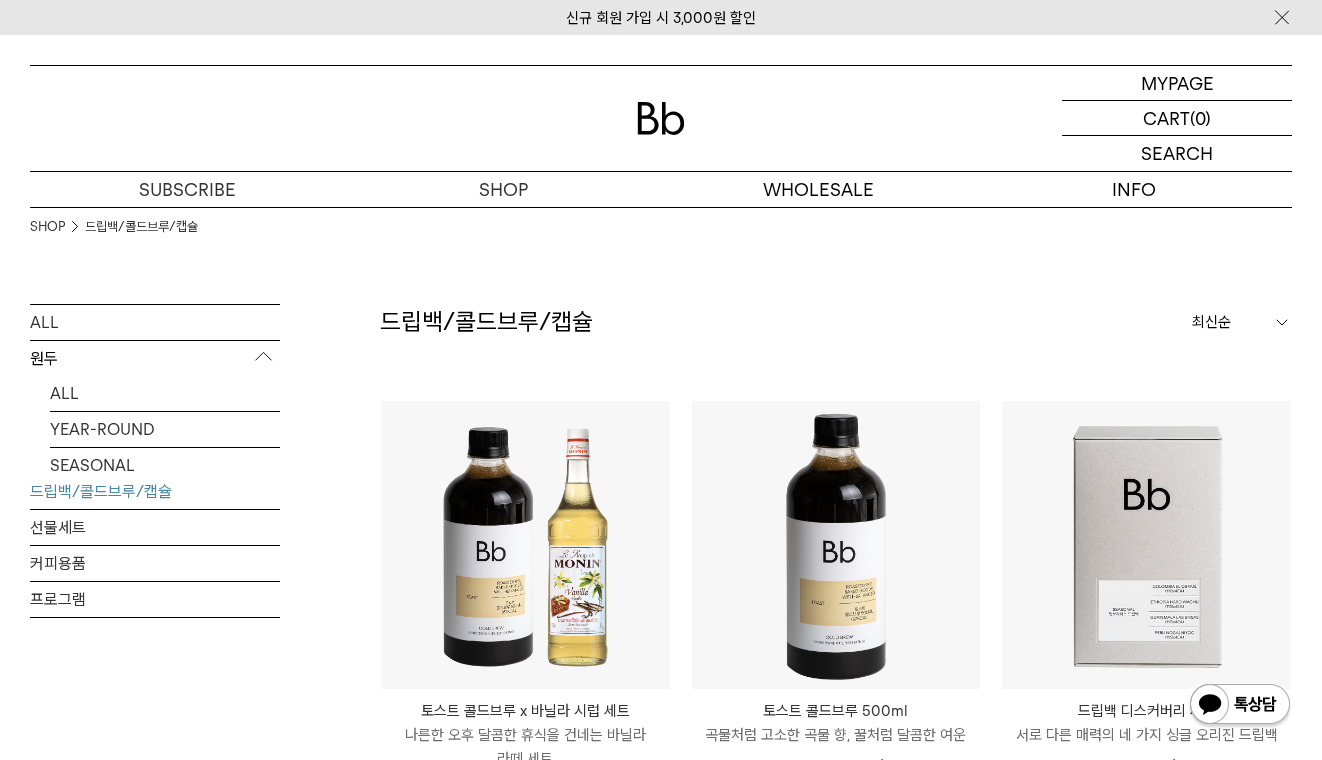 scroll, scrollTop: 0, scrollLeft: 0, axis: both 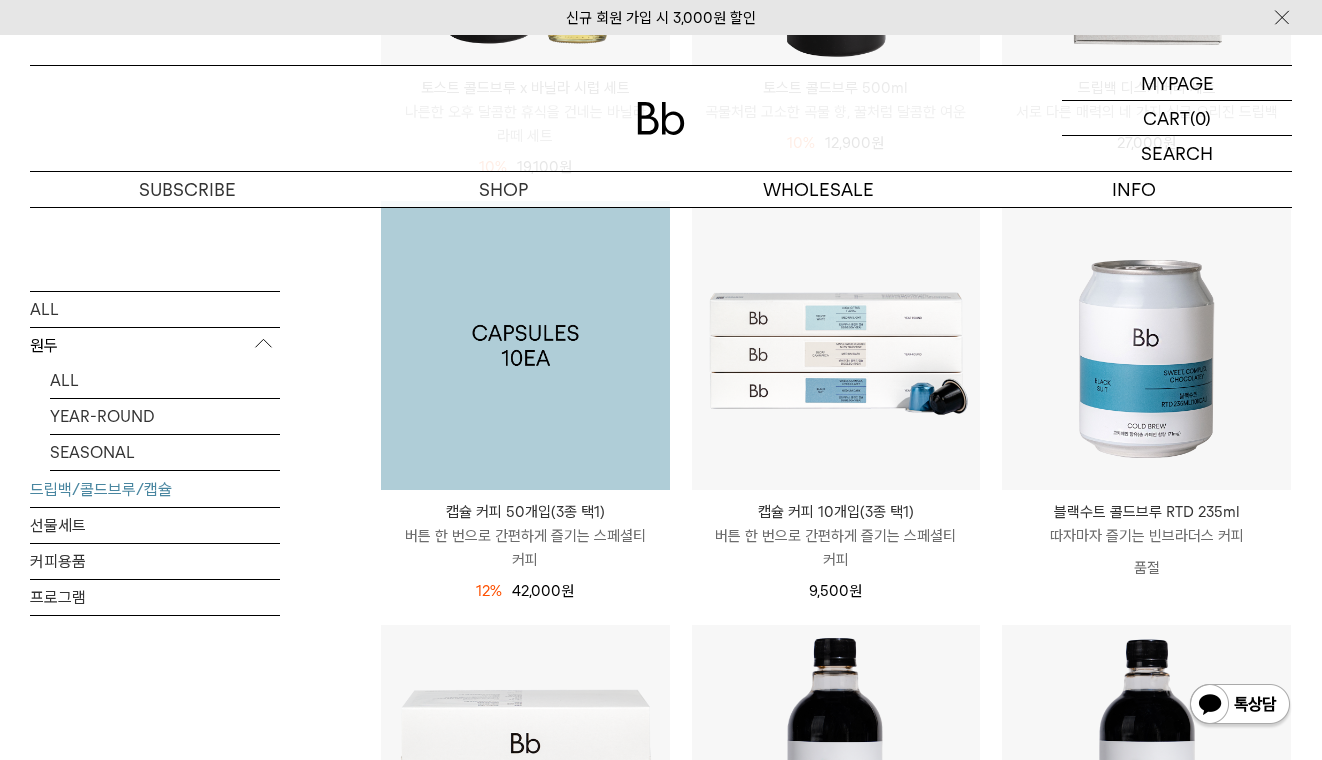 click at bounding box center (525, 345) 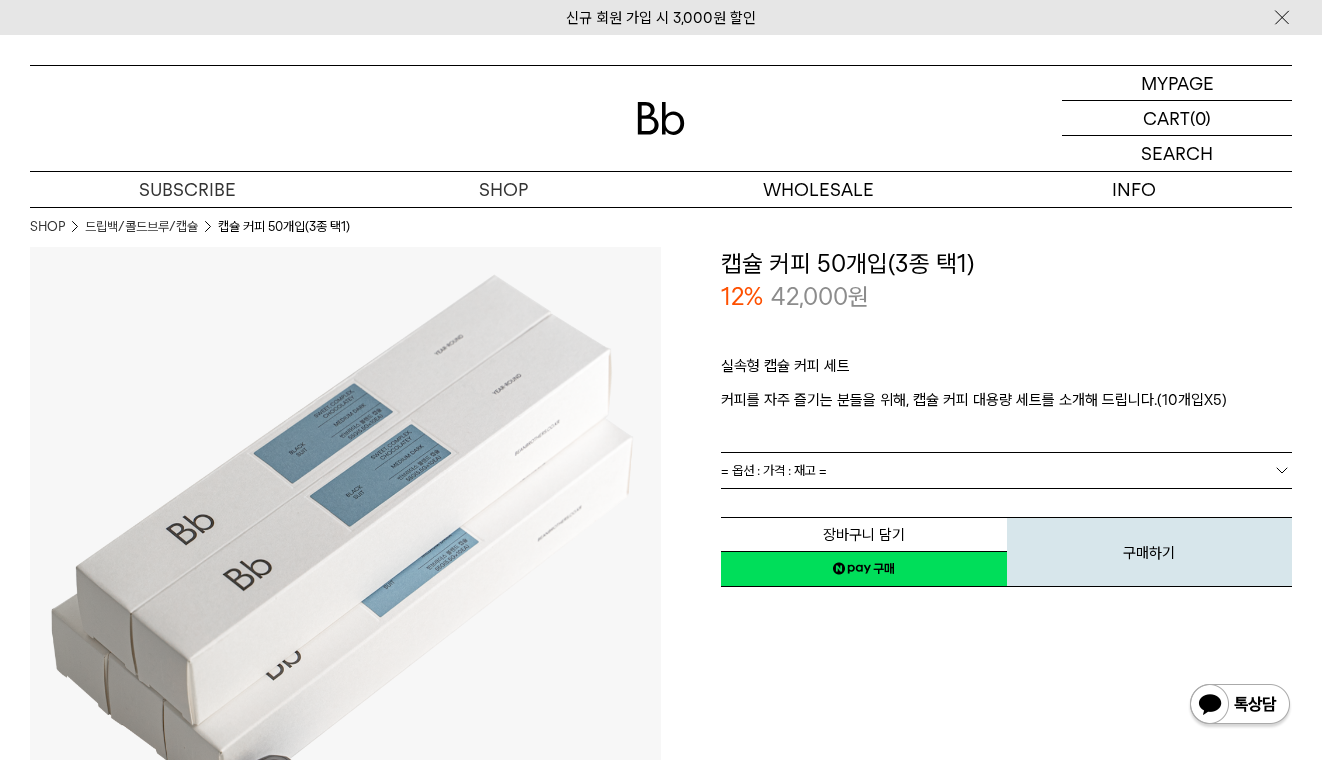 scroll, scrollTop: 0, scrollLeft: 0, axis: both 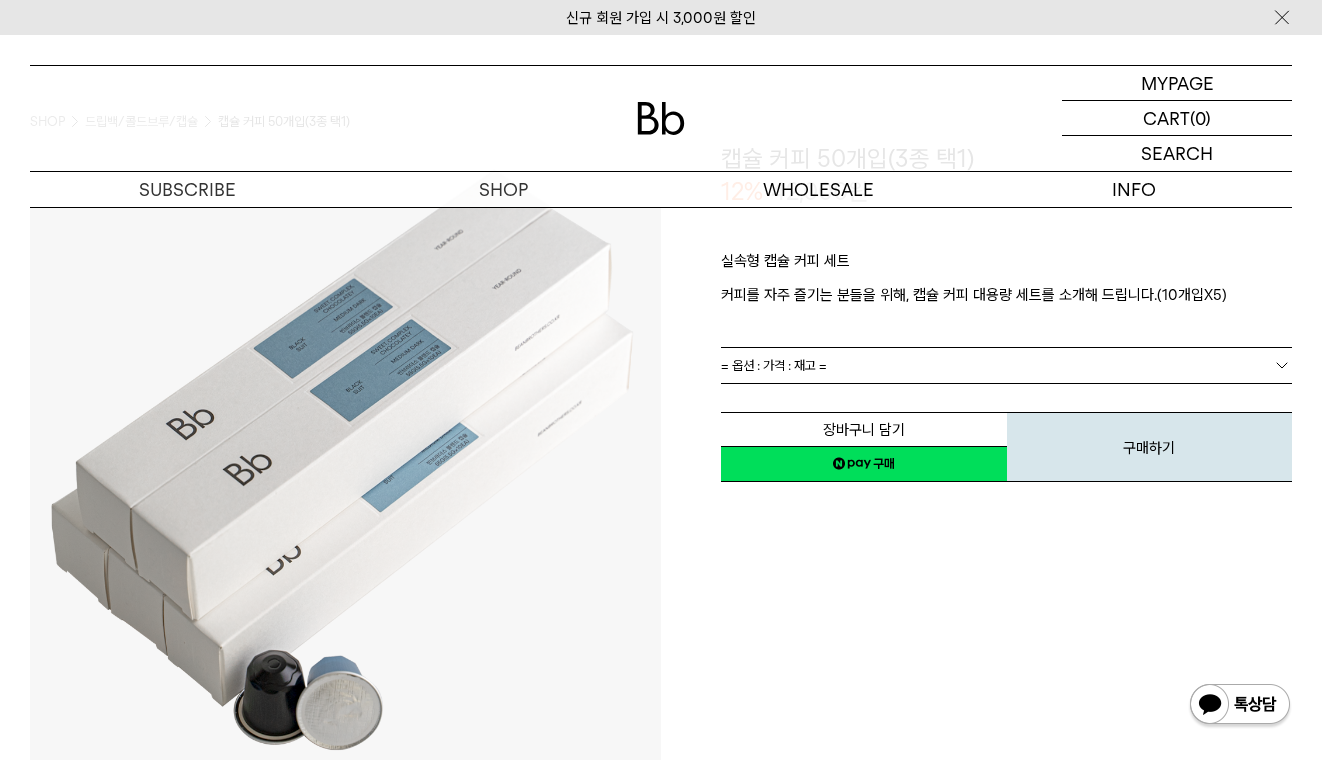 click on "=
옵션
: 가격
: 재고																=" at bounding box center [1006, 365] 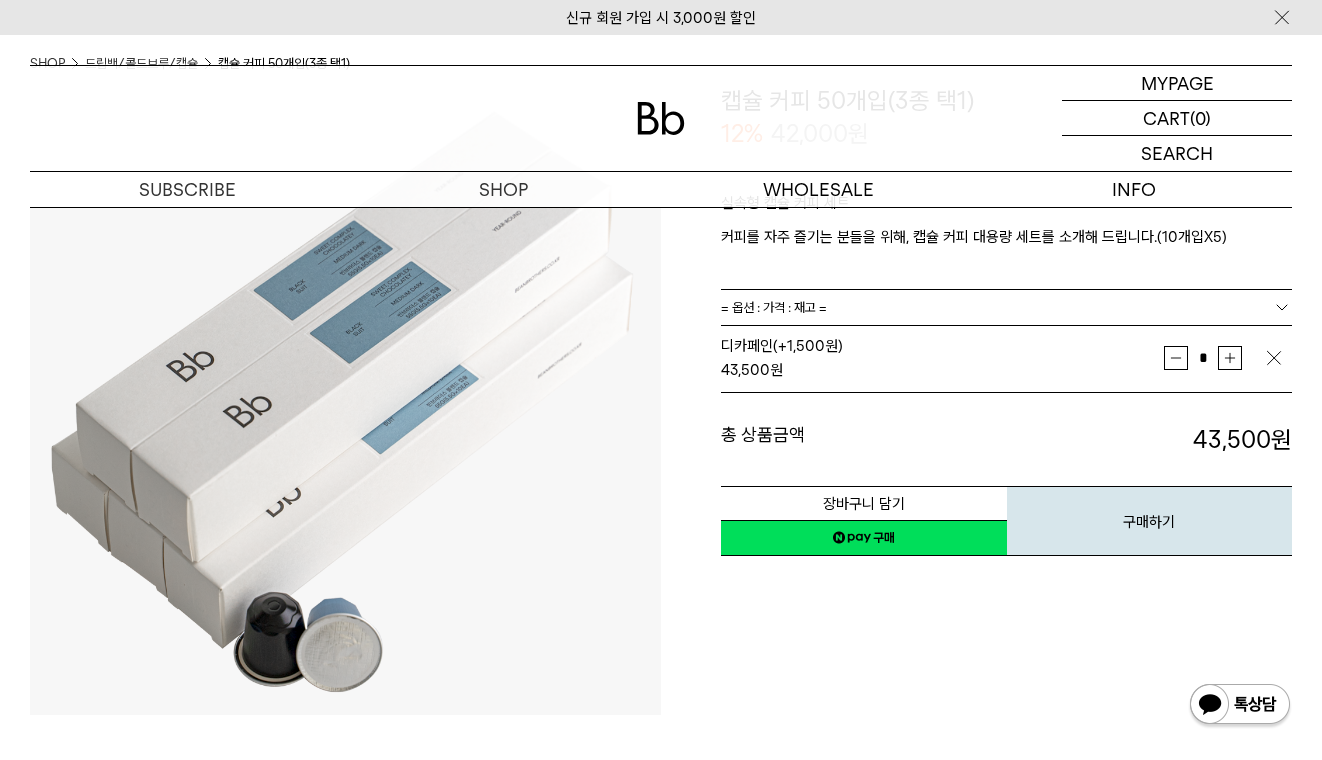 scroll, scrollTop: 173, scrollLeft: 0, axis: vertical 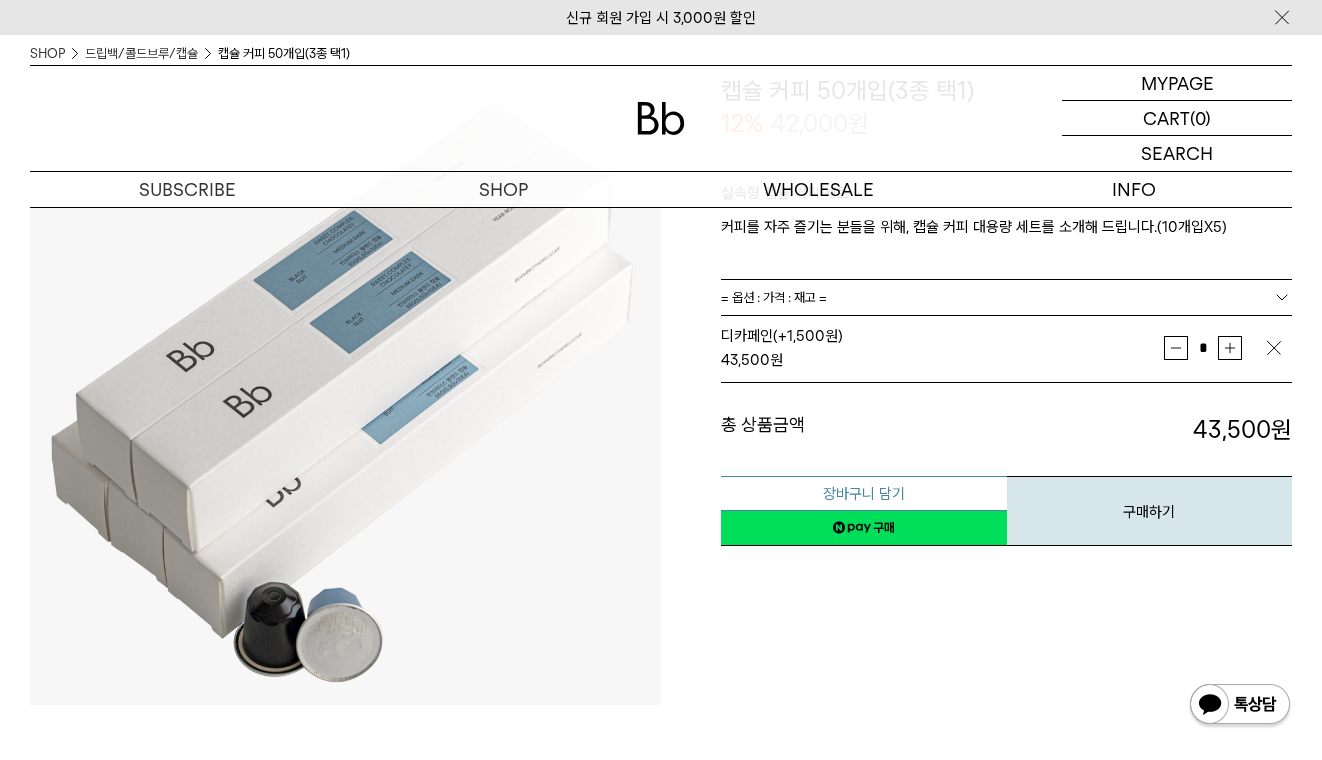 click on "장바구니 담기" at bounding box center [864, 493] 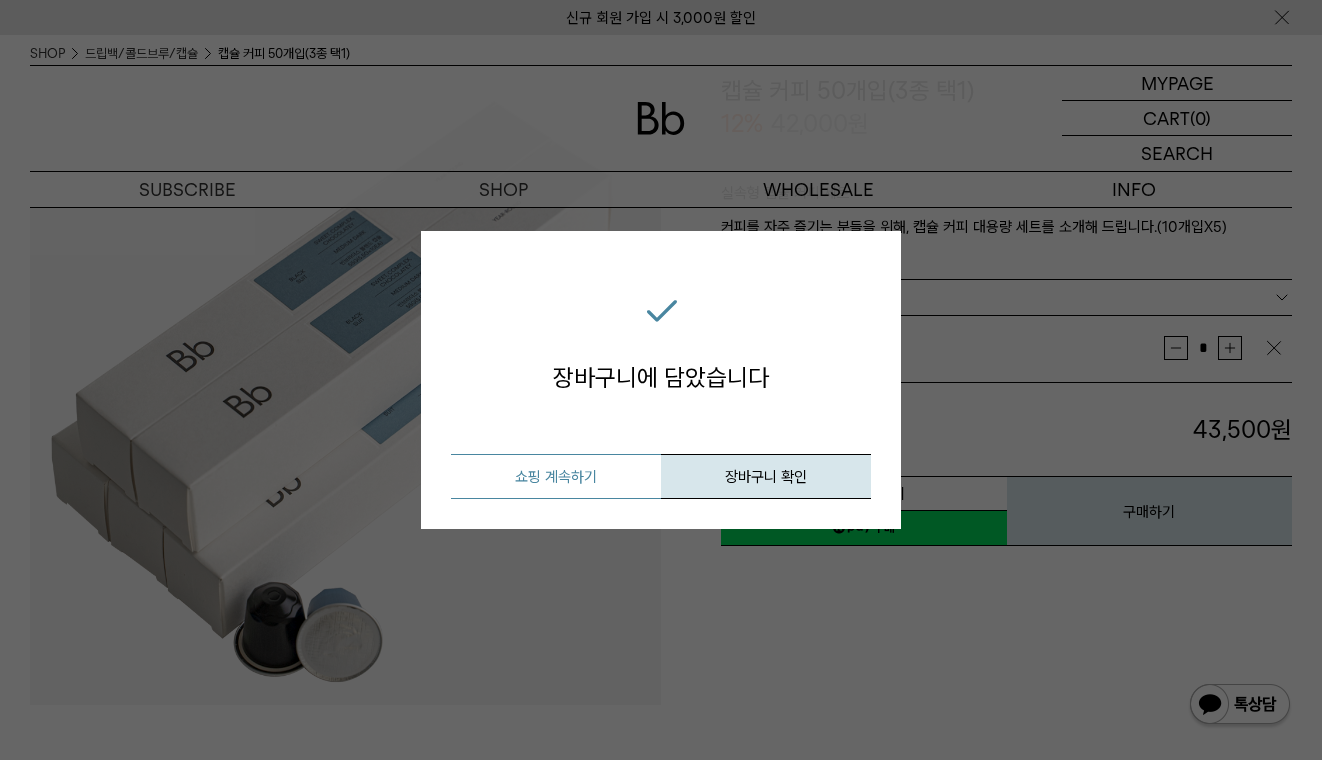 click on "쇼핑 계속하기" at bounding box center (556, 476) 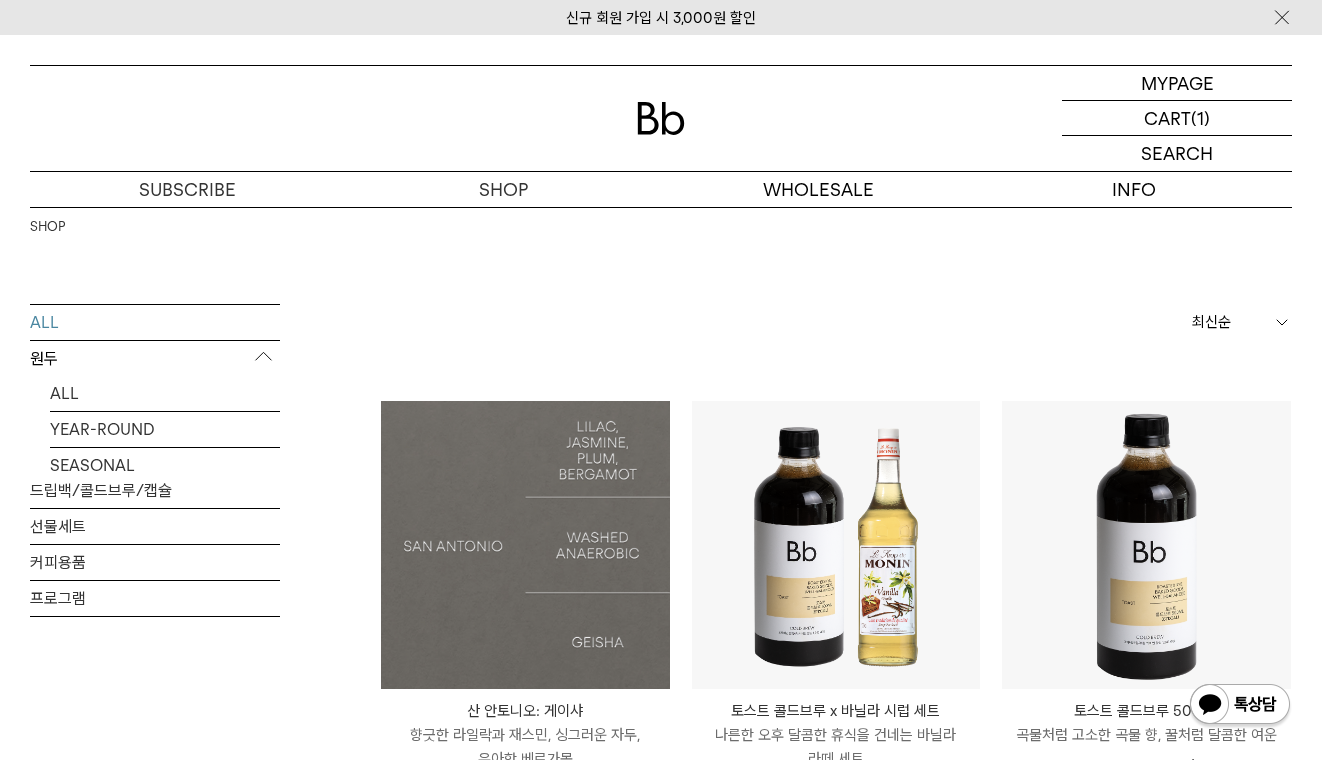 scroll, scrollTop: 0, scrollLeft: 0, axis: both 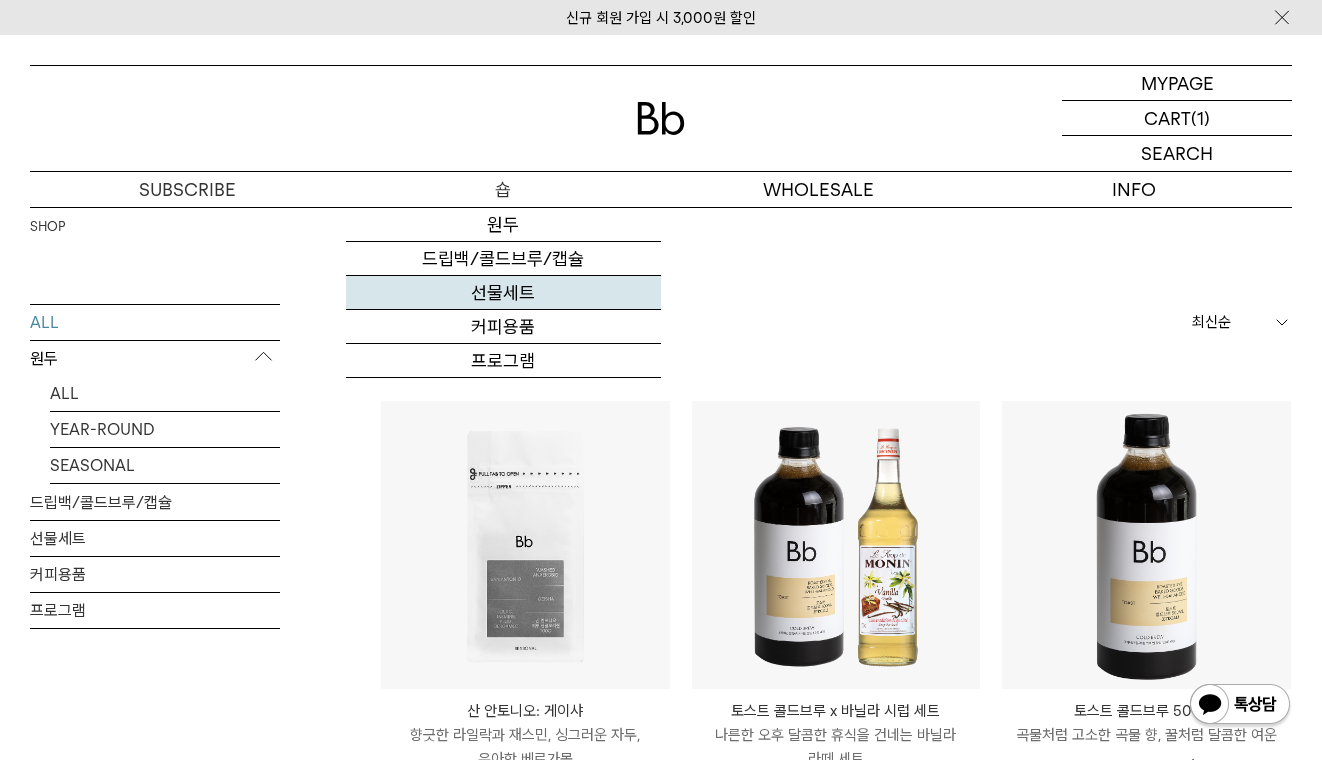 click on "선물세트" at bounding box center [504, 293] 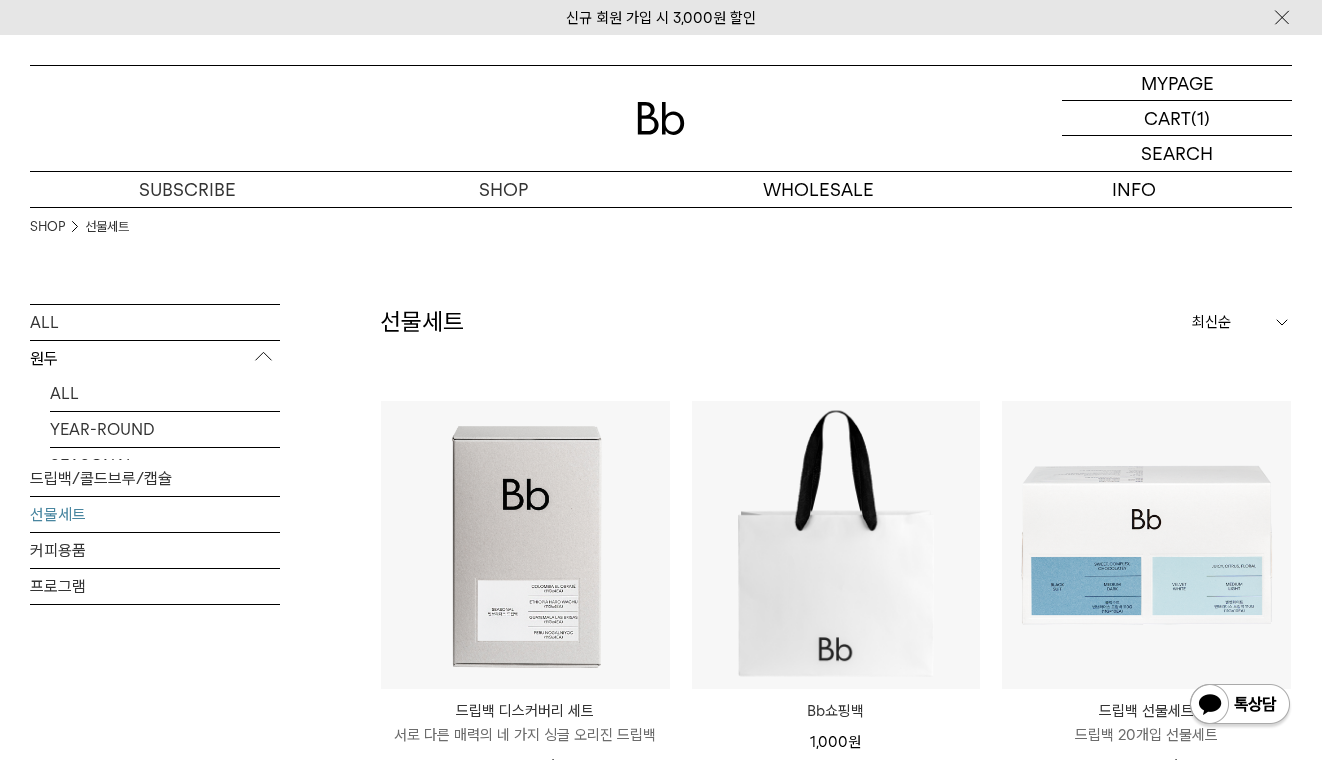 scroll, scrollTop: 0, scrollLeft: 0, axis: both 